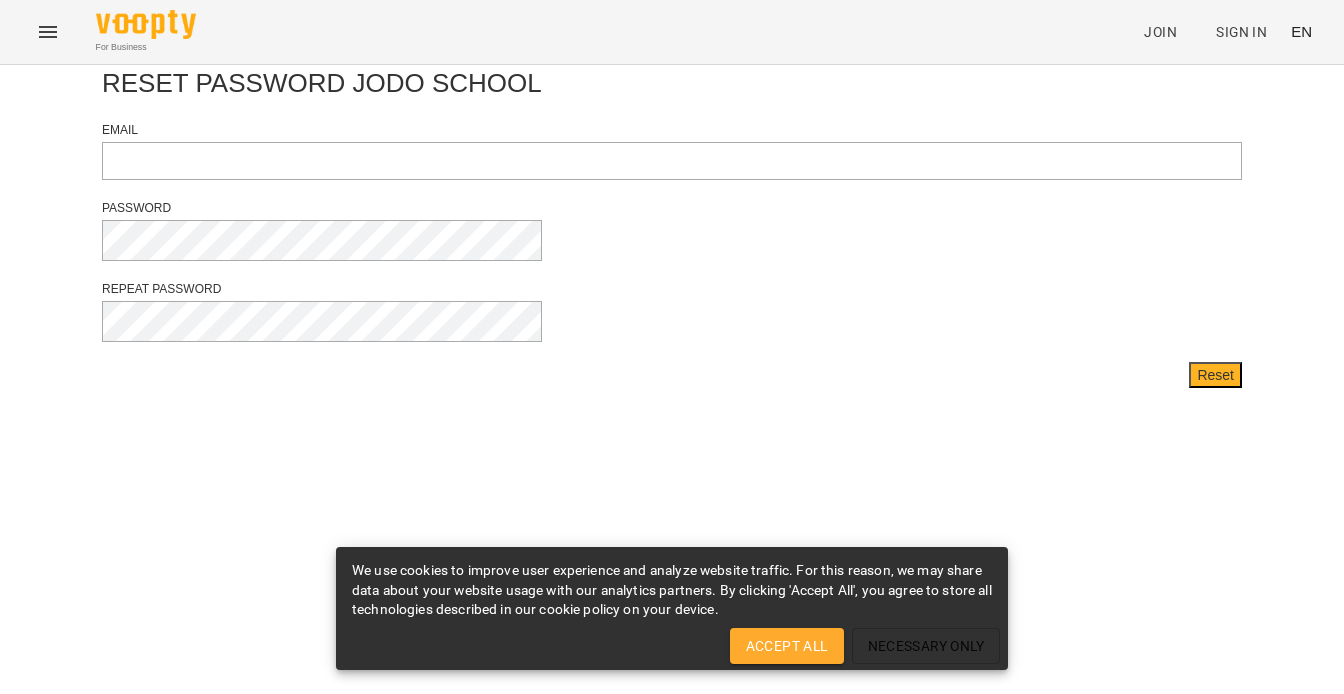 scroll, scrollTop: 0, scrollLeft: 0, axis: both 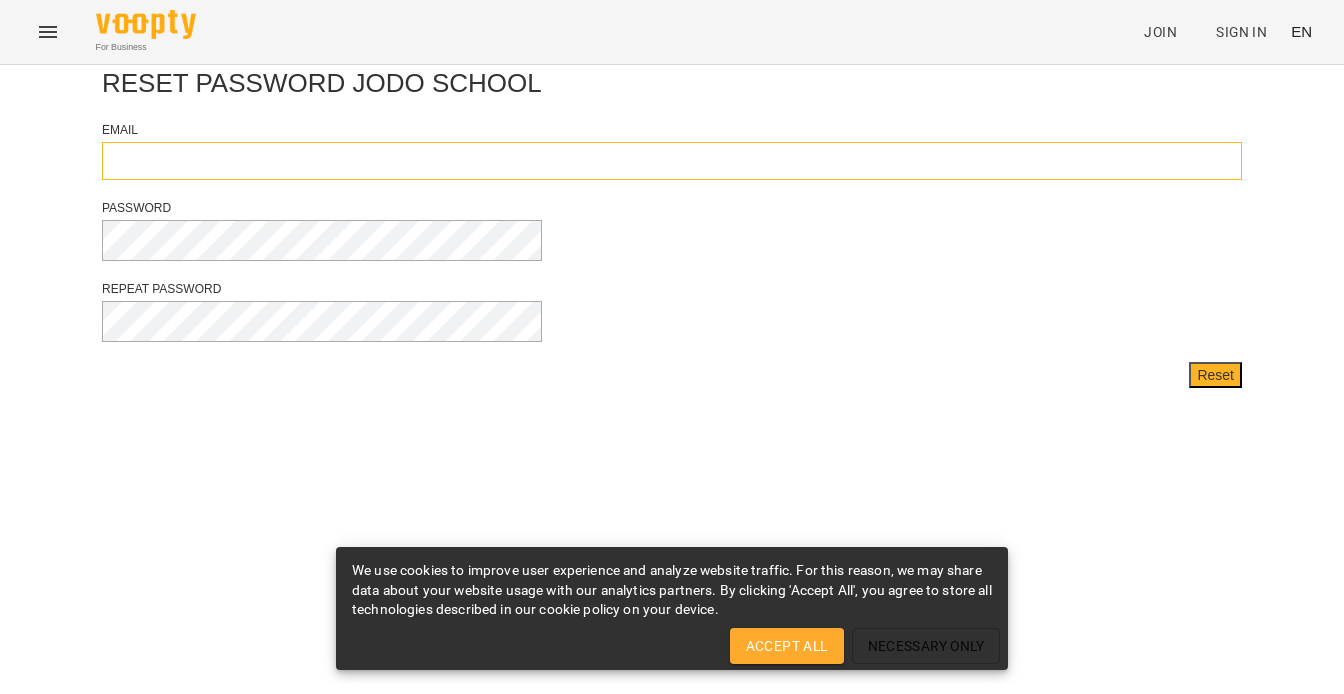 click at bounding box center [672, 161] 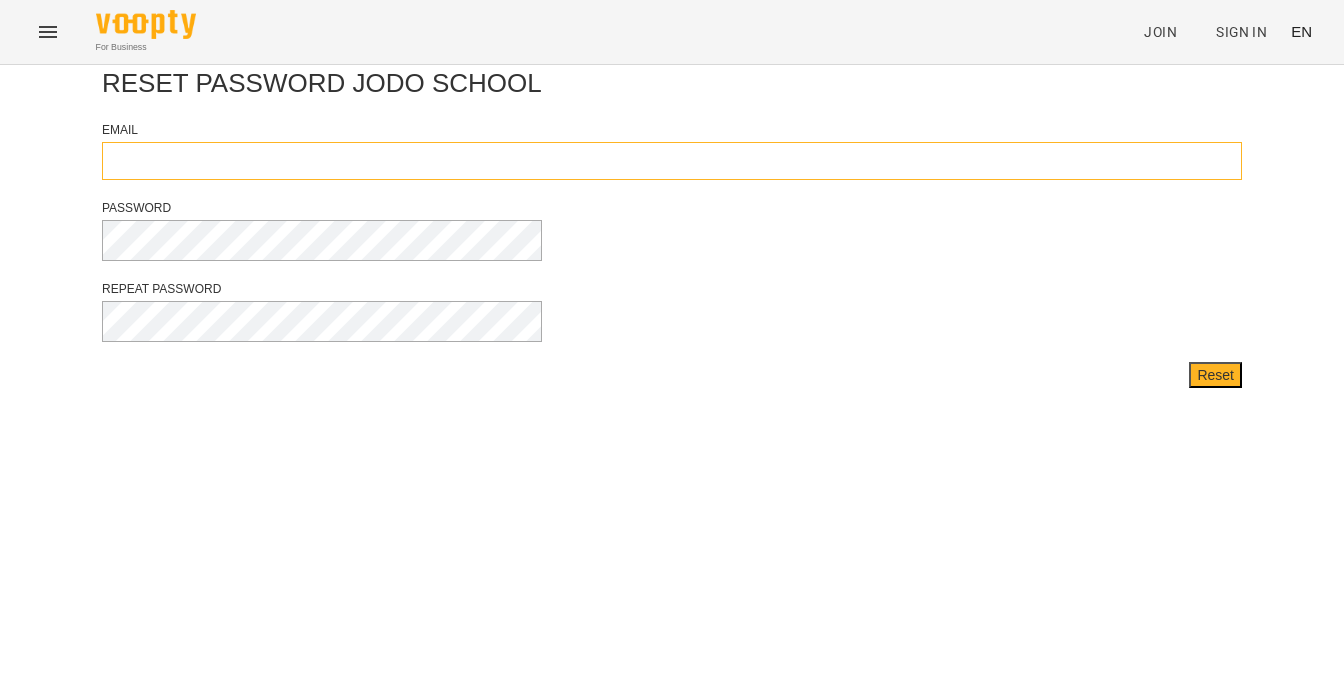 type on "**********" 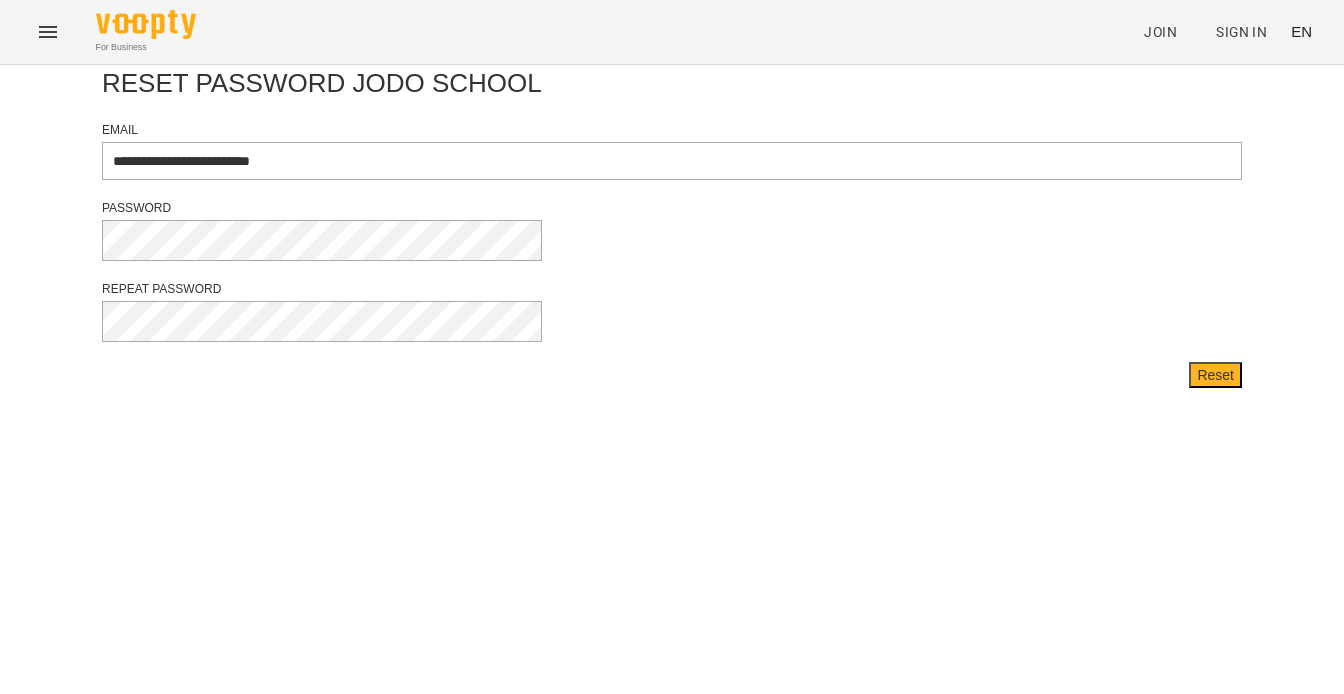 click on "Reset" at bounding box center [1215, 375] 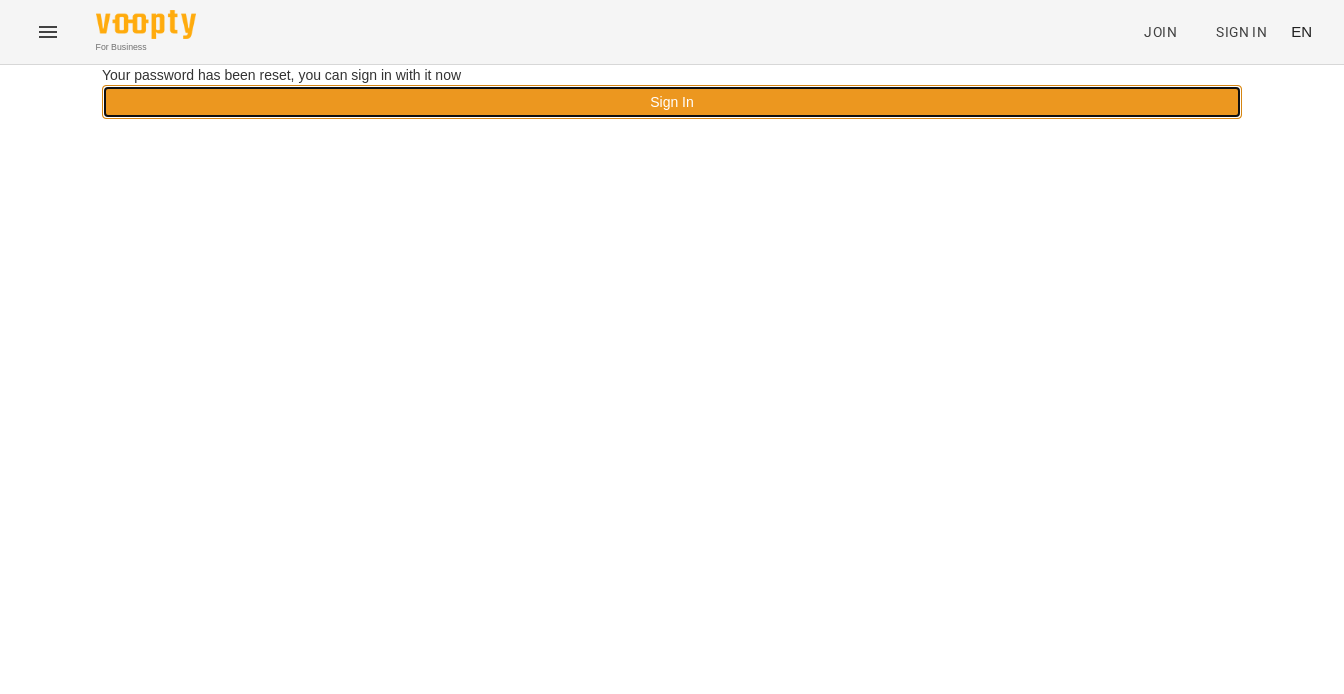 click on "Sign In" at bounding box center (672, 102) 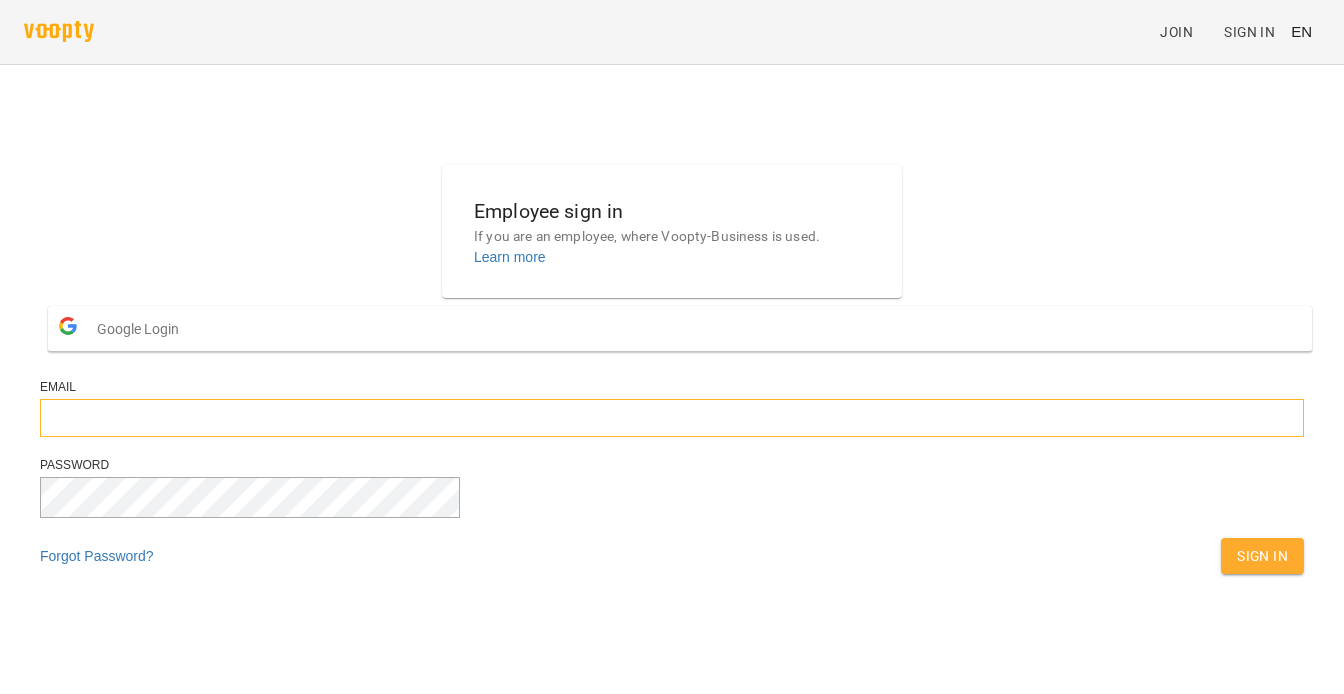 type on "**********" 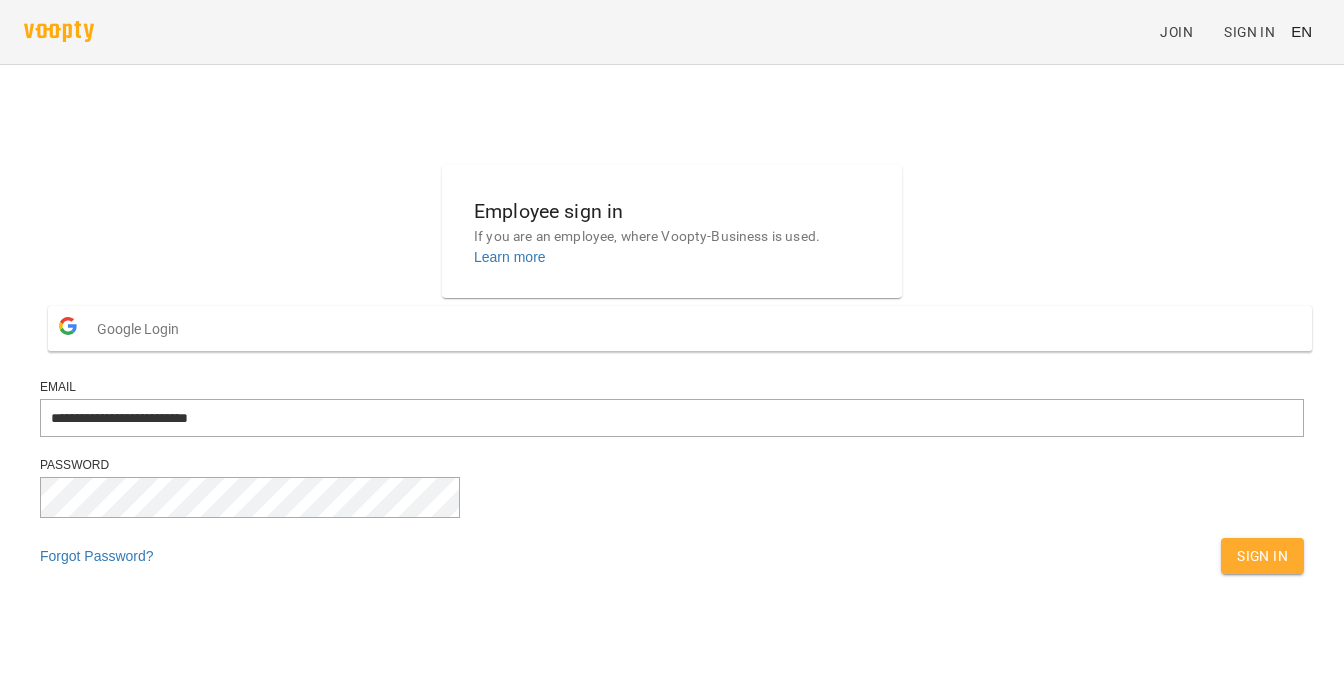 click on "Sign In" at bounding box center (1262, 556) 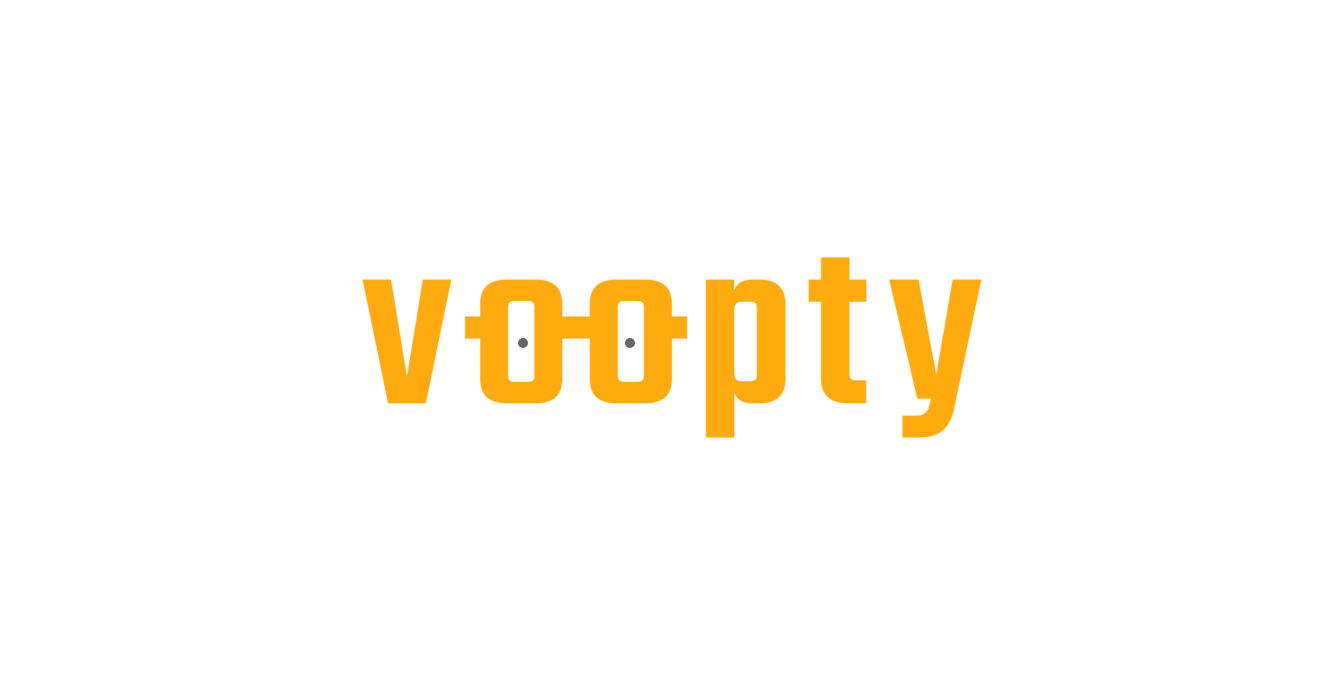 scroll, scrollTop: 0, scrollLeft: 0, axis: both 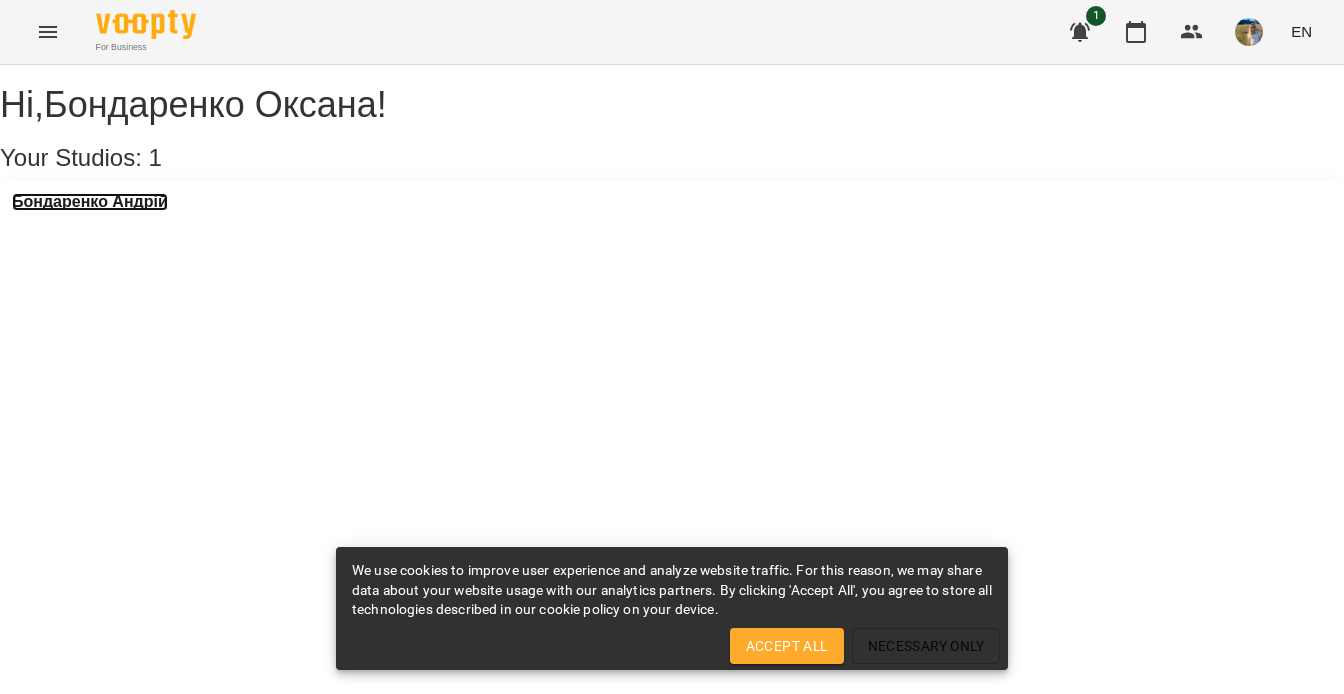 click on "Бондаренко Андрій" at bounding box center (90, 202) 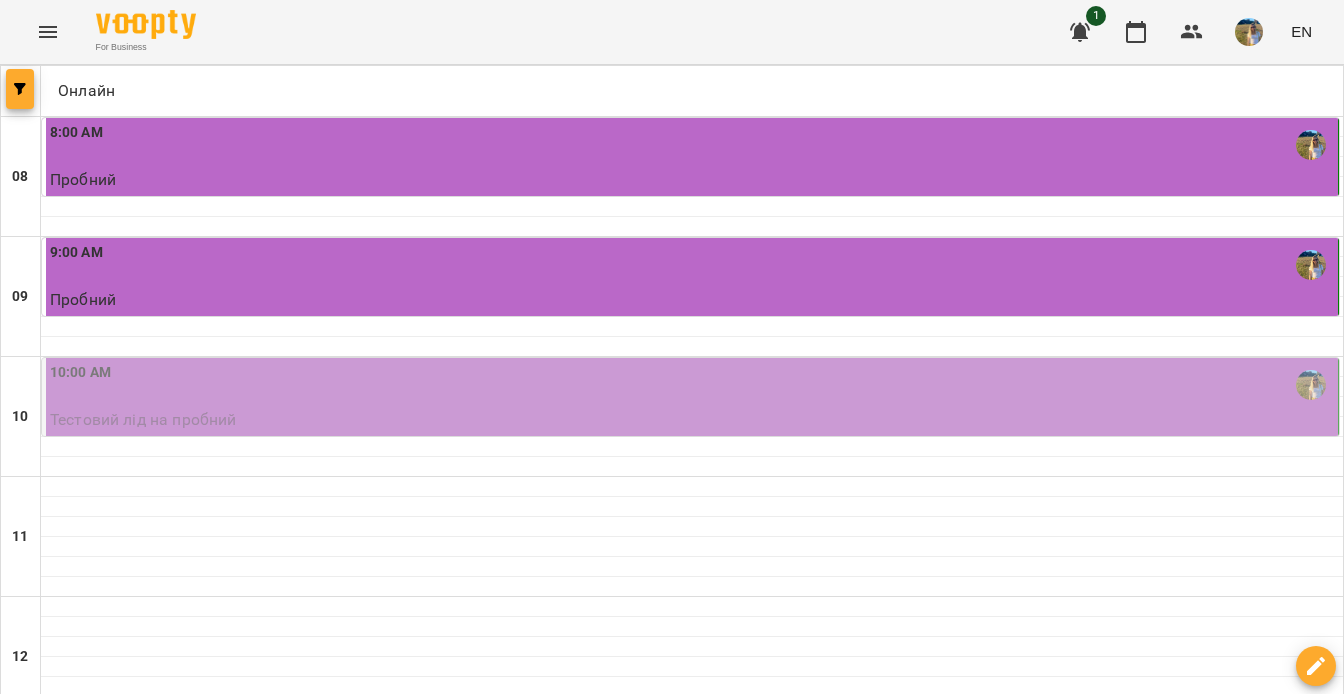 click 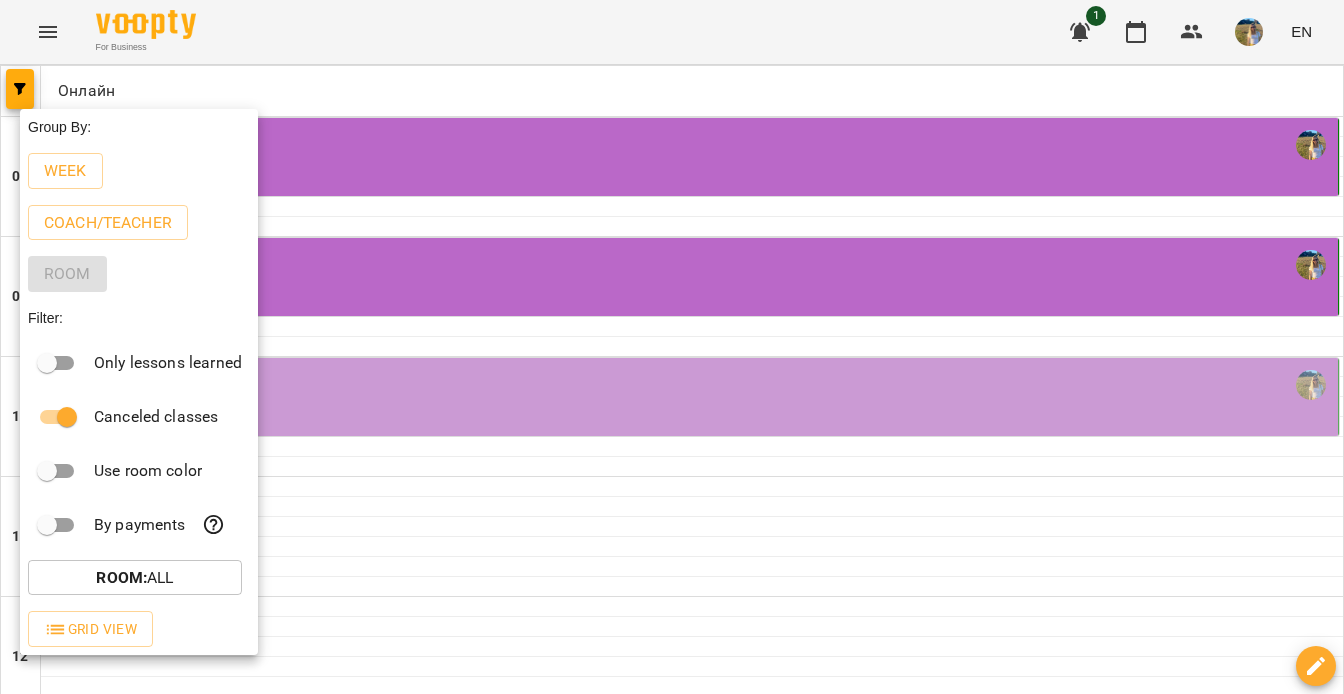 click on "Only lessons learned" at bounding box center (168, 363) 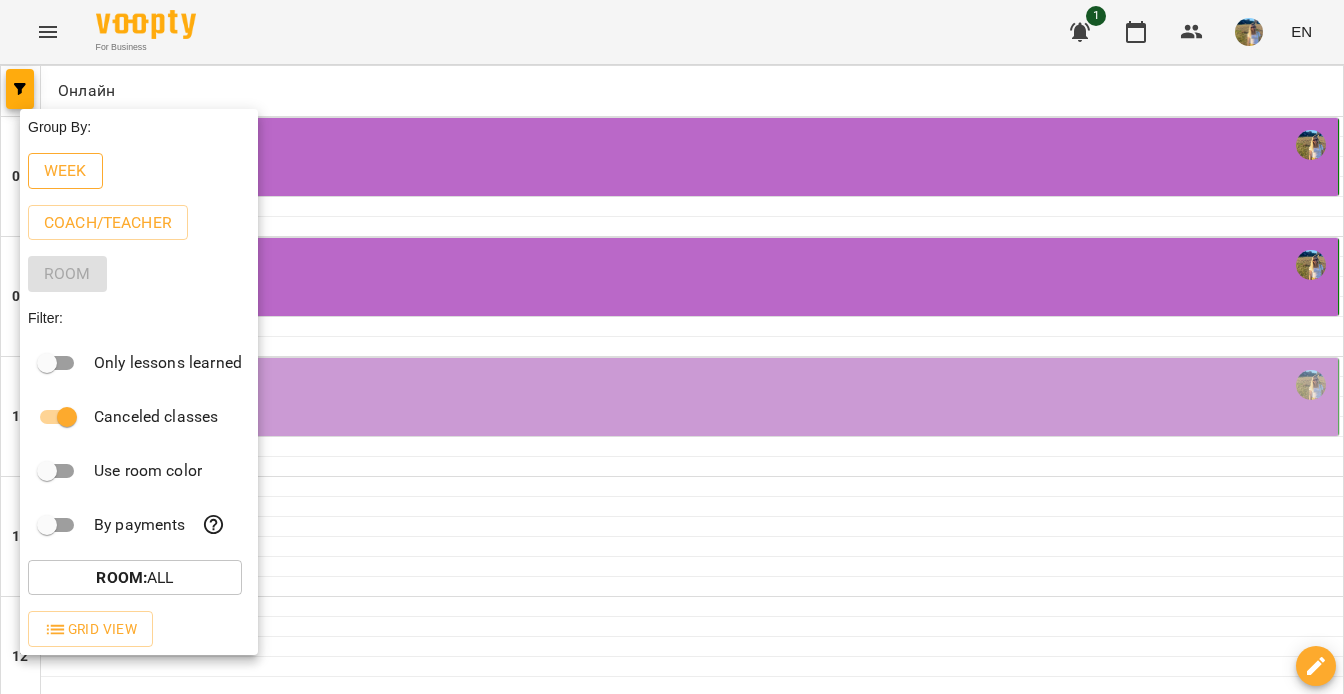 click on "Week" at bounding box center (65, 171) 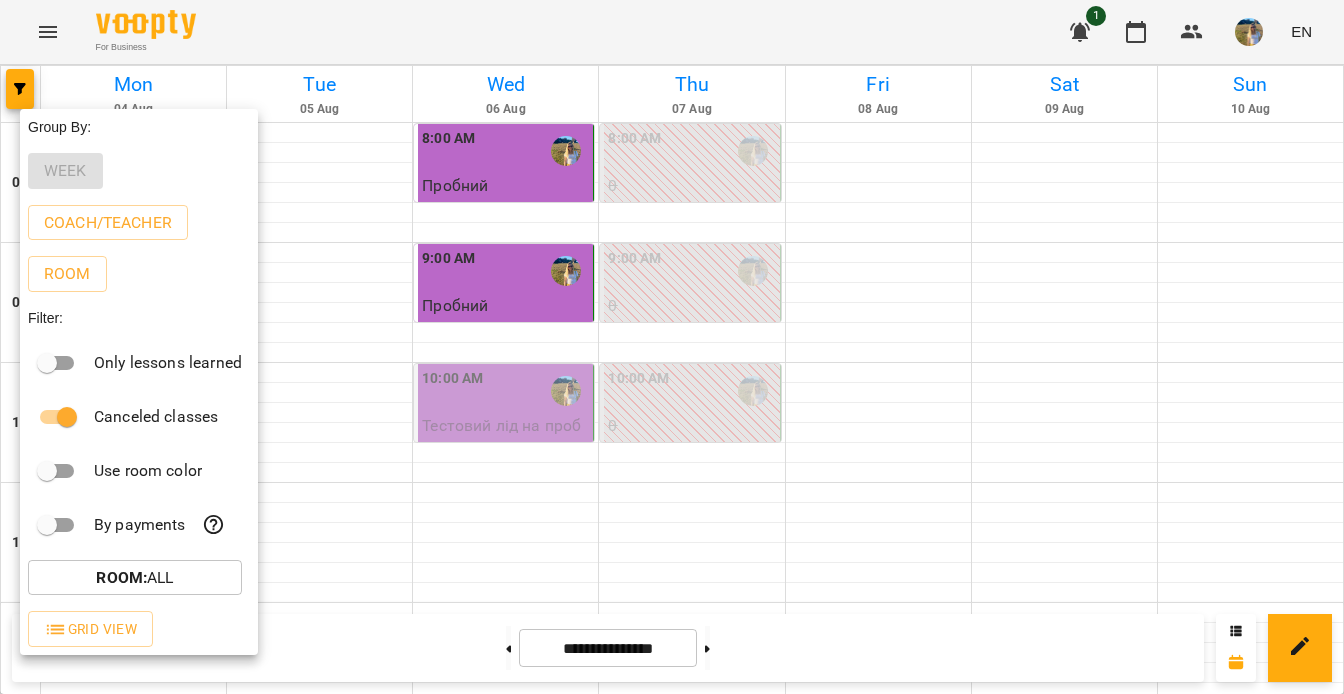 click at bounding box center (672, 347) 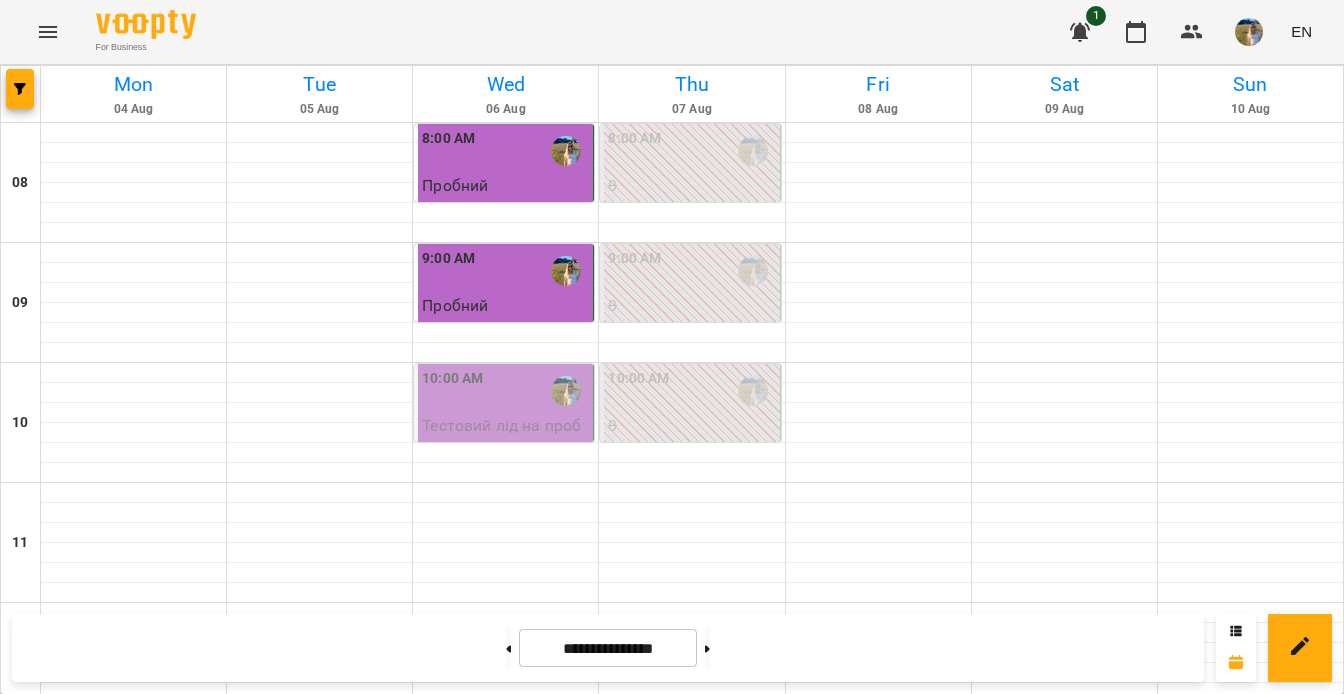 click on "EN" at bounding box center [1301, 31] 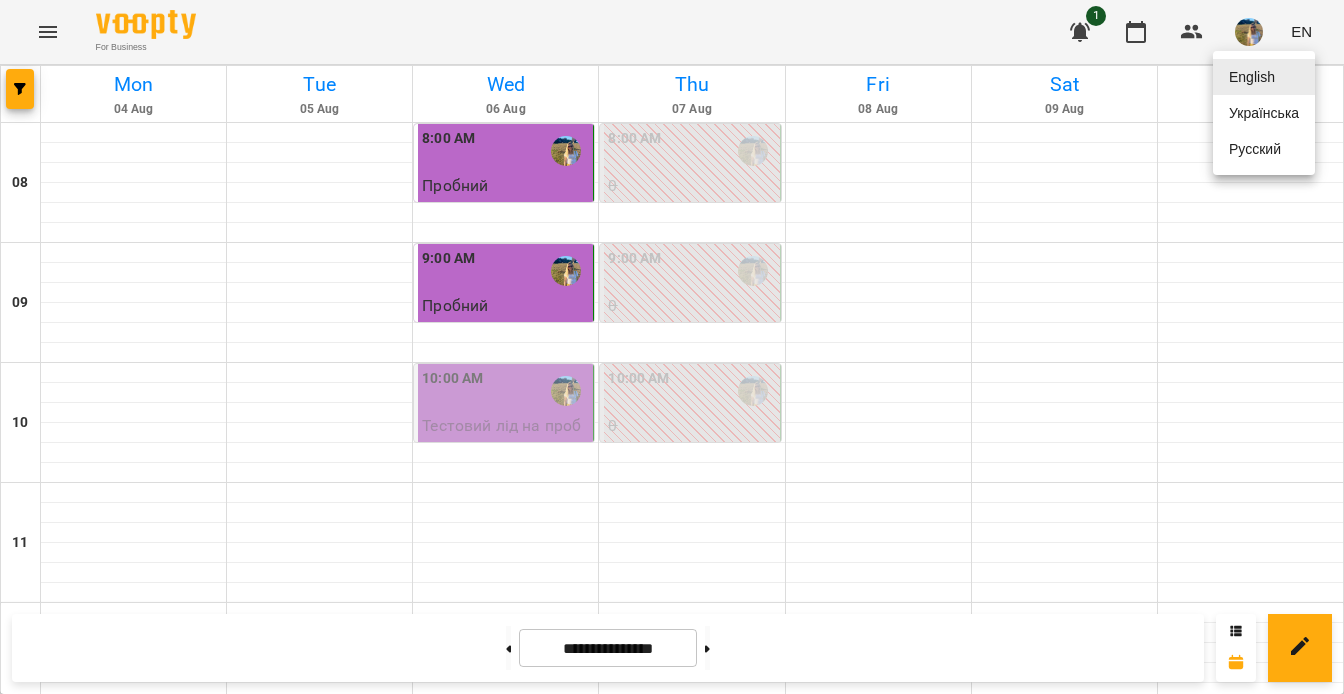 click on "Українська" at bounding box center [1264, 113] 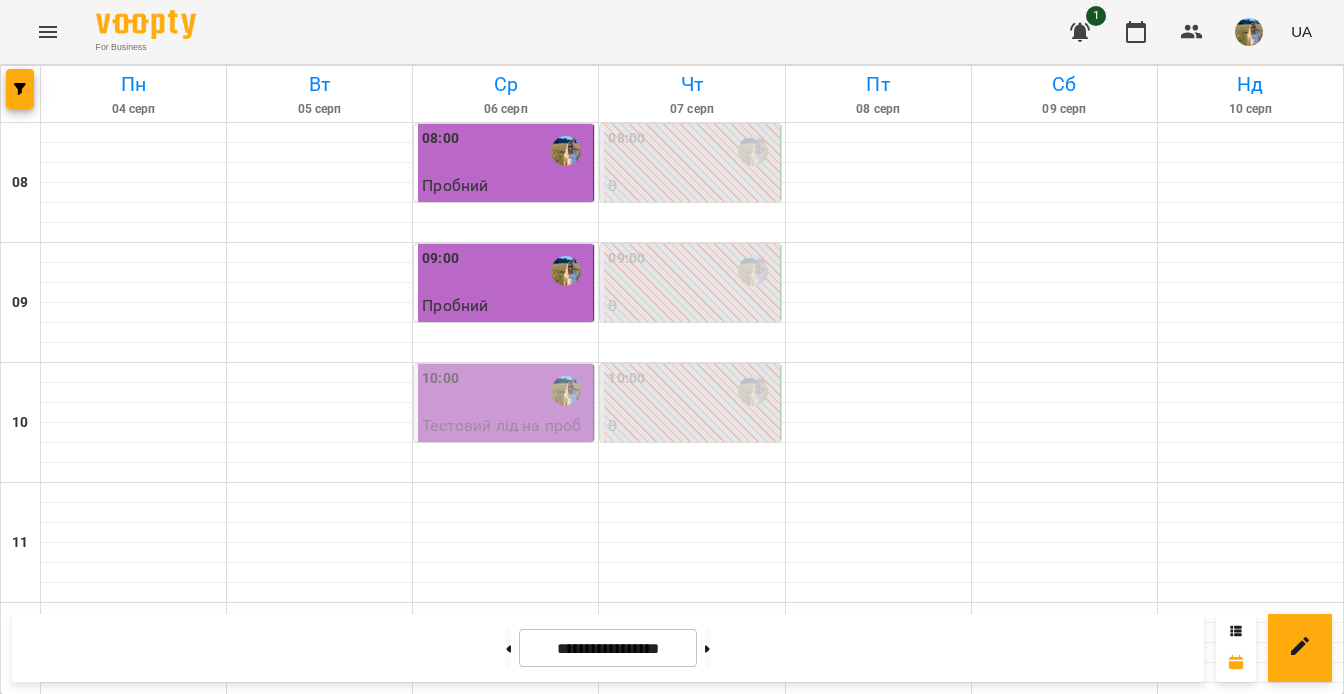 click on "10:00" at bounding box center (505, 391) 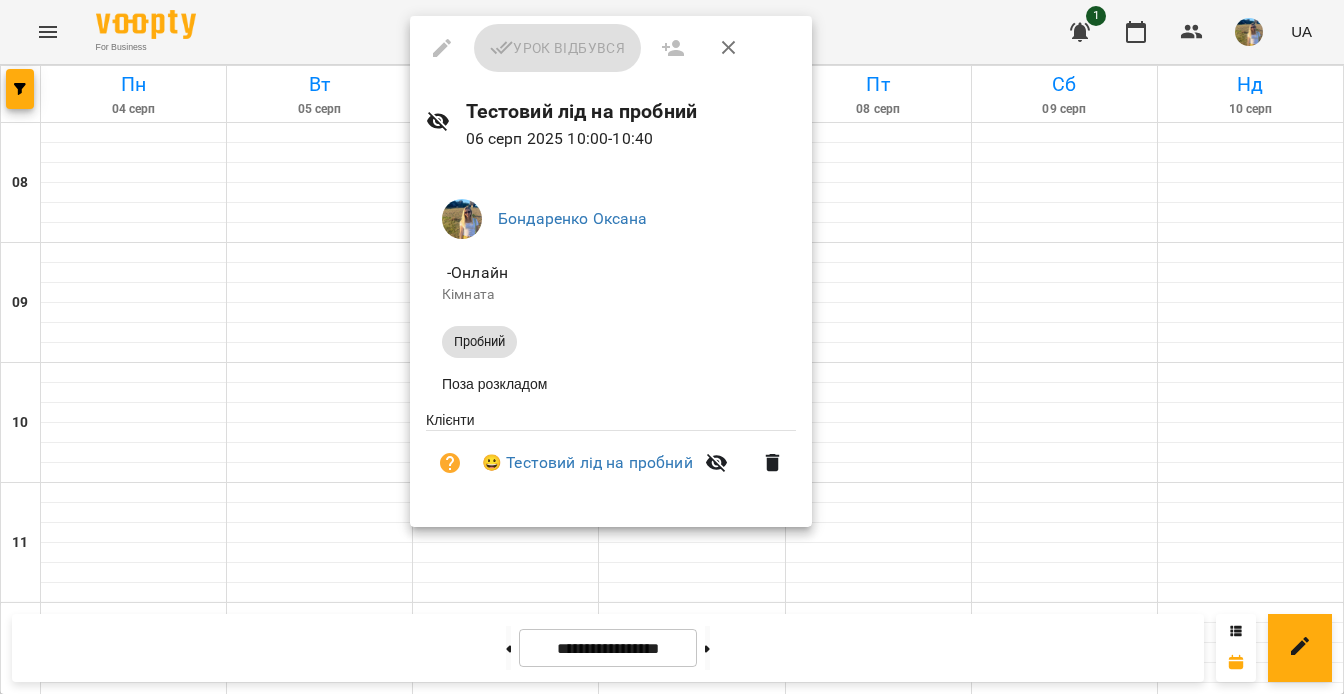 click on "Урок відбувся" at bounding box center [611, 48] 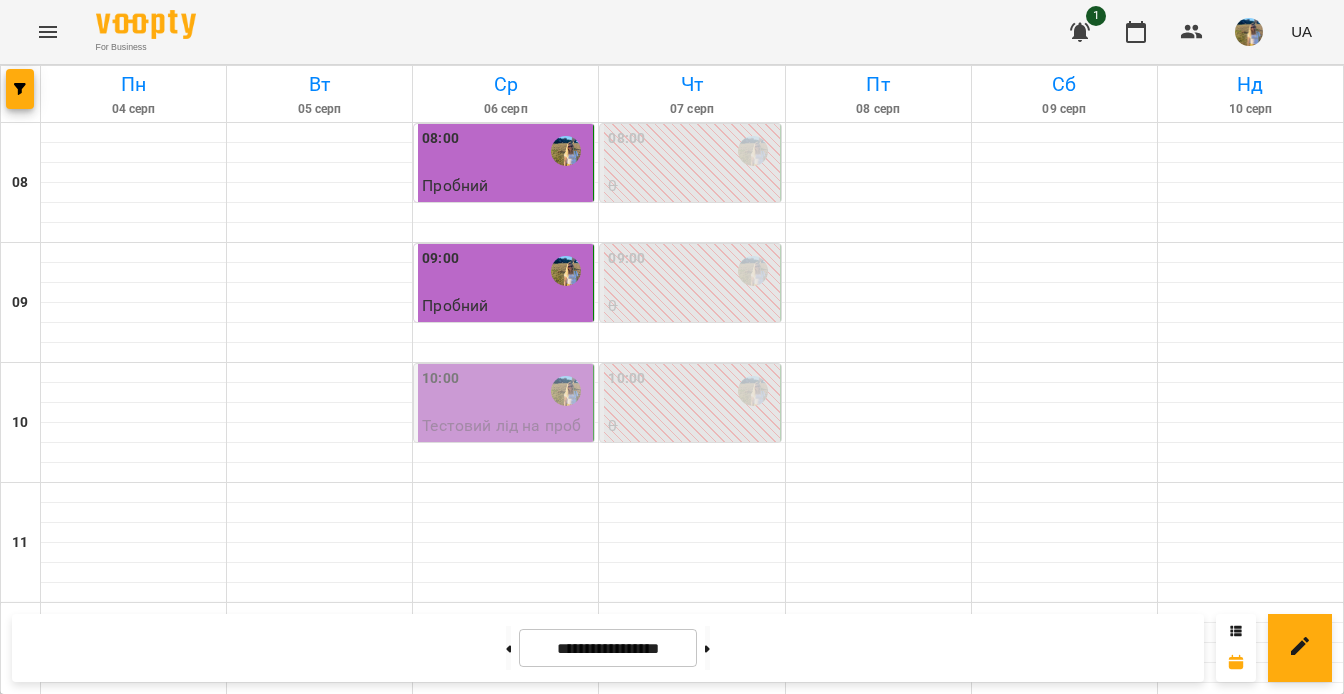 click on "Пробний" at bounding box center [455, 305] 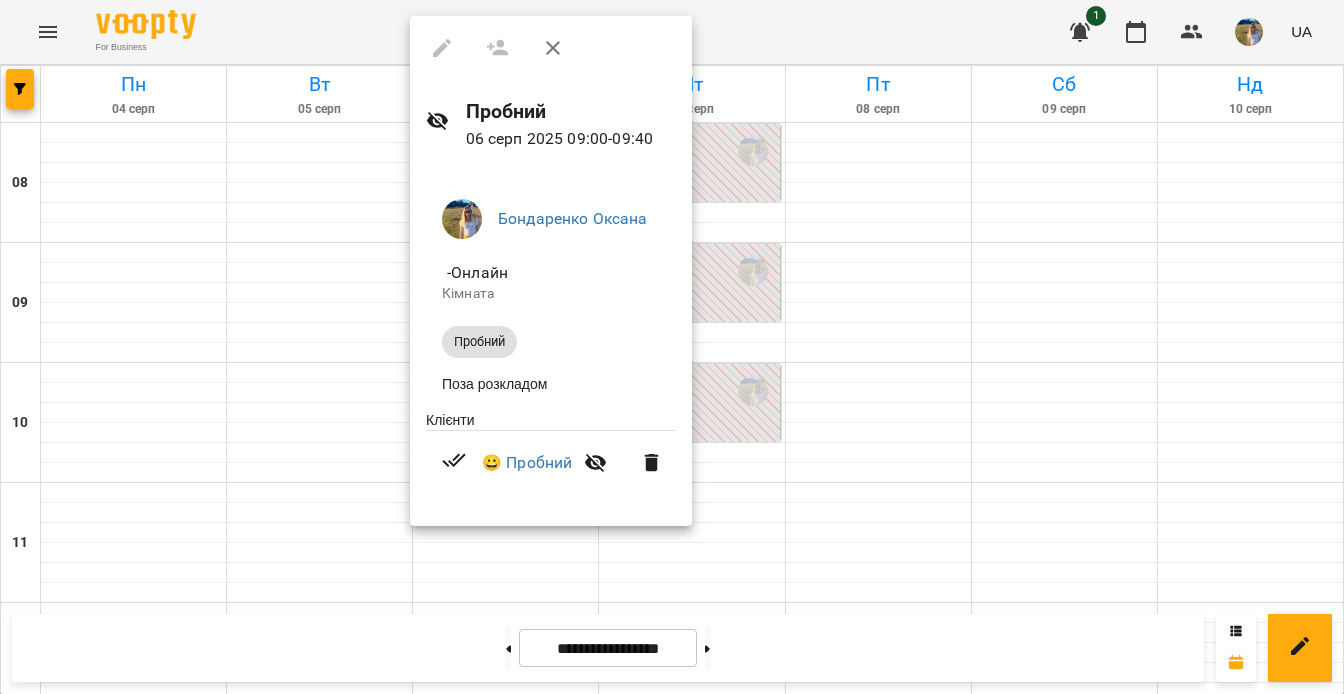 click at bounding box center [551, 48] 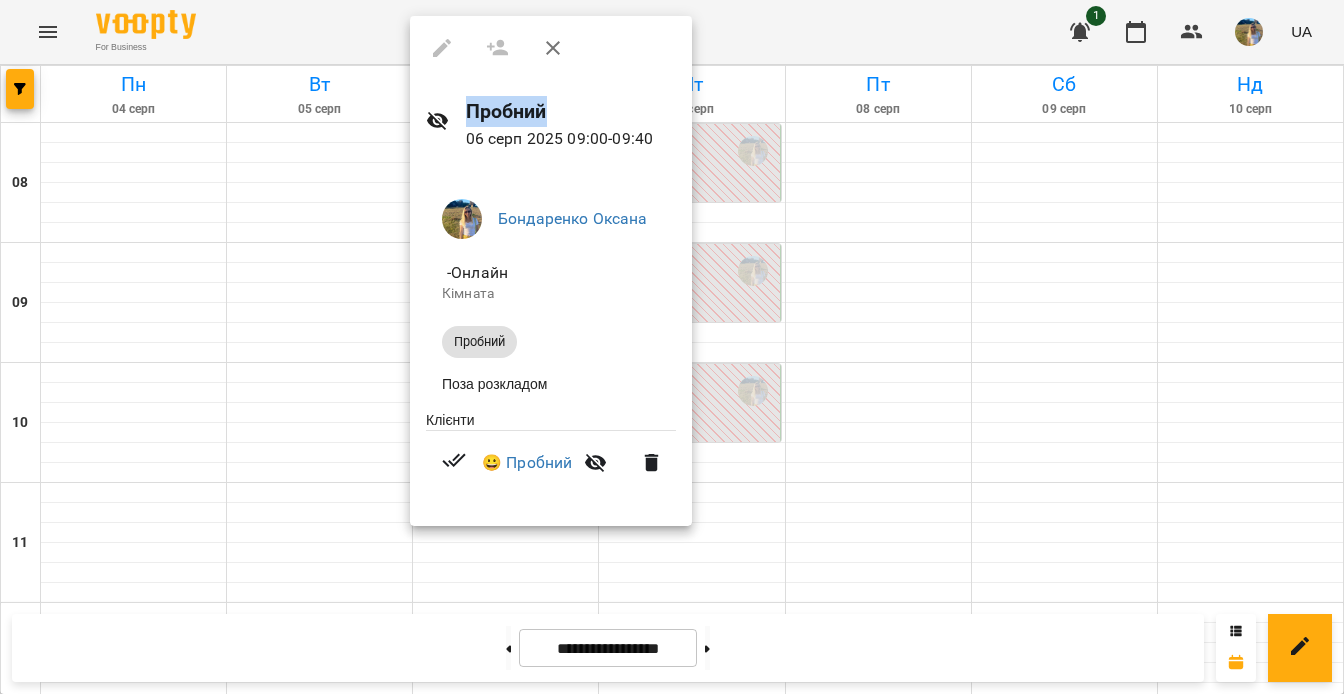 click at bounding box center (551, 48) 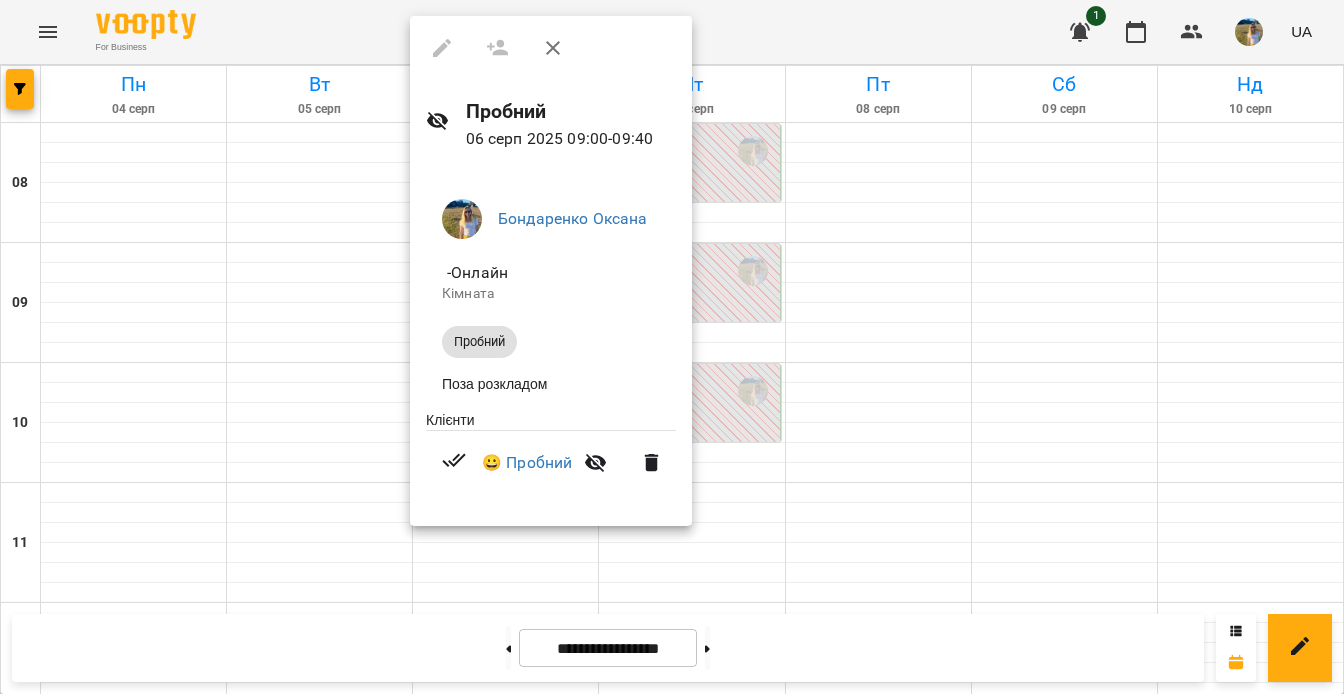 click 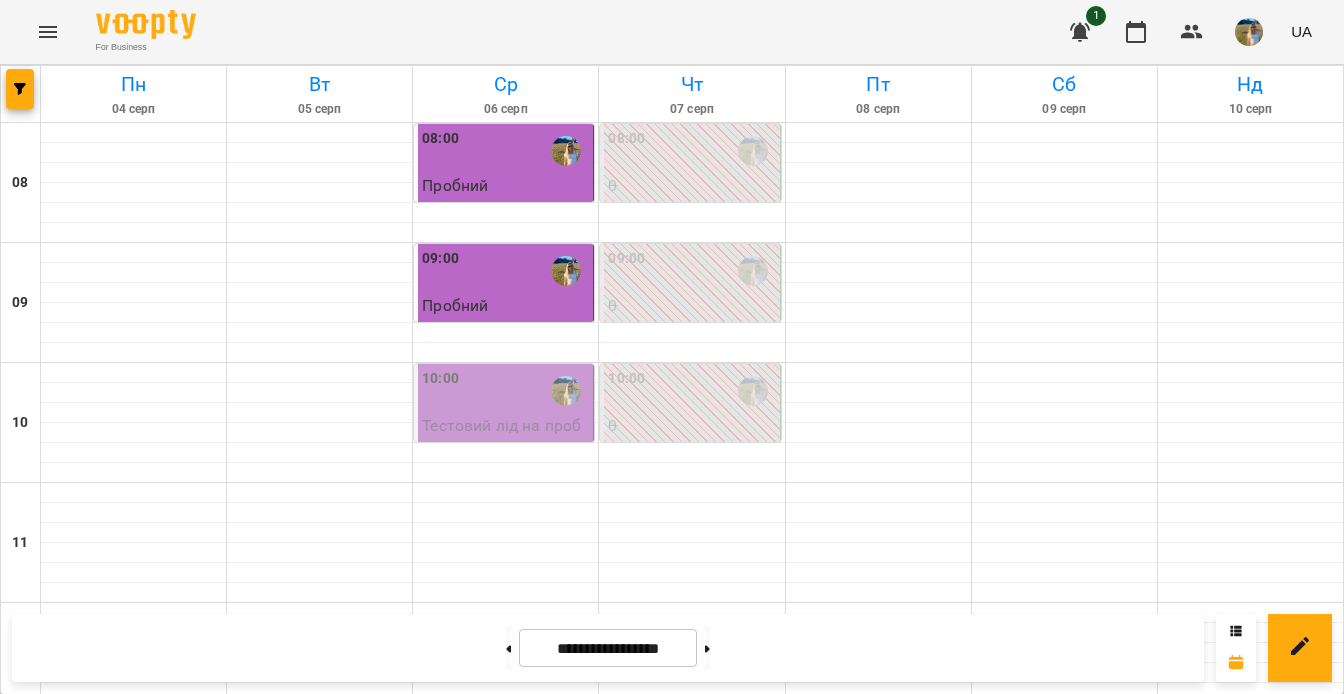 click on "Пробний" at bounding box center [505, 330] 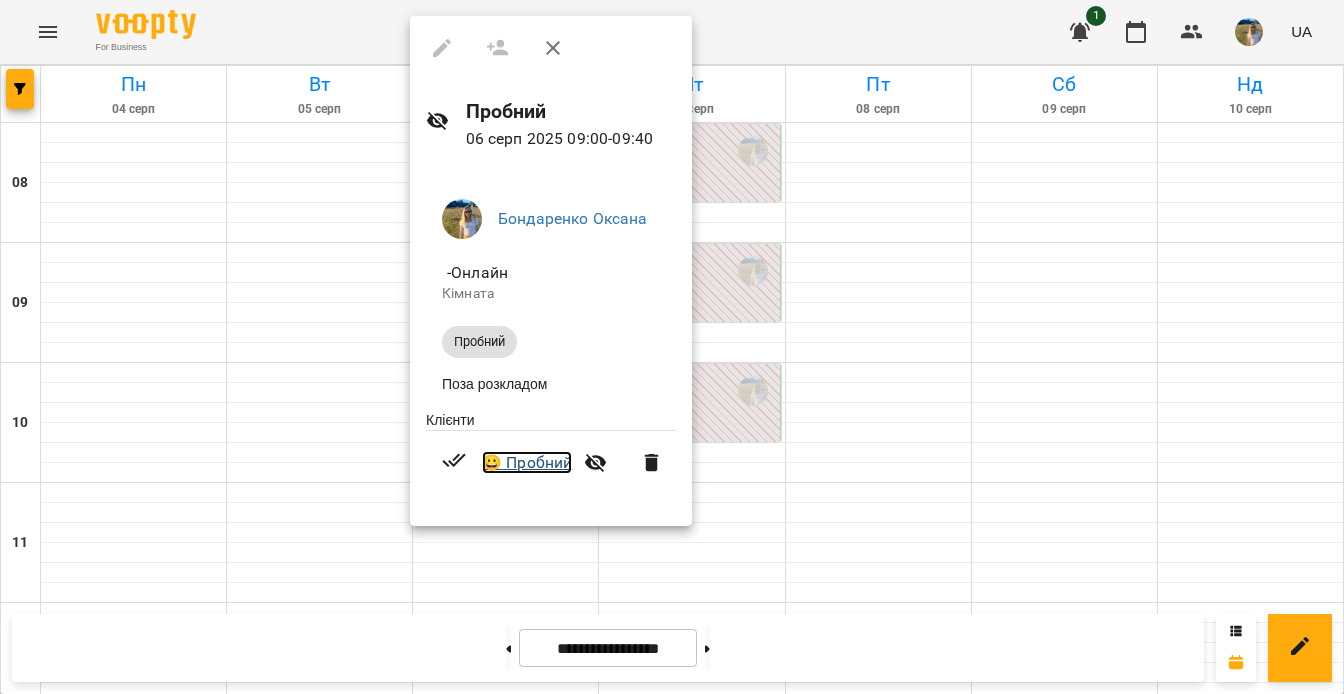 click on "😀   Пробний" at bounding box center [527, 463] 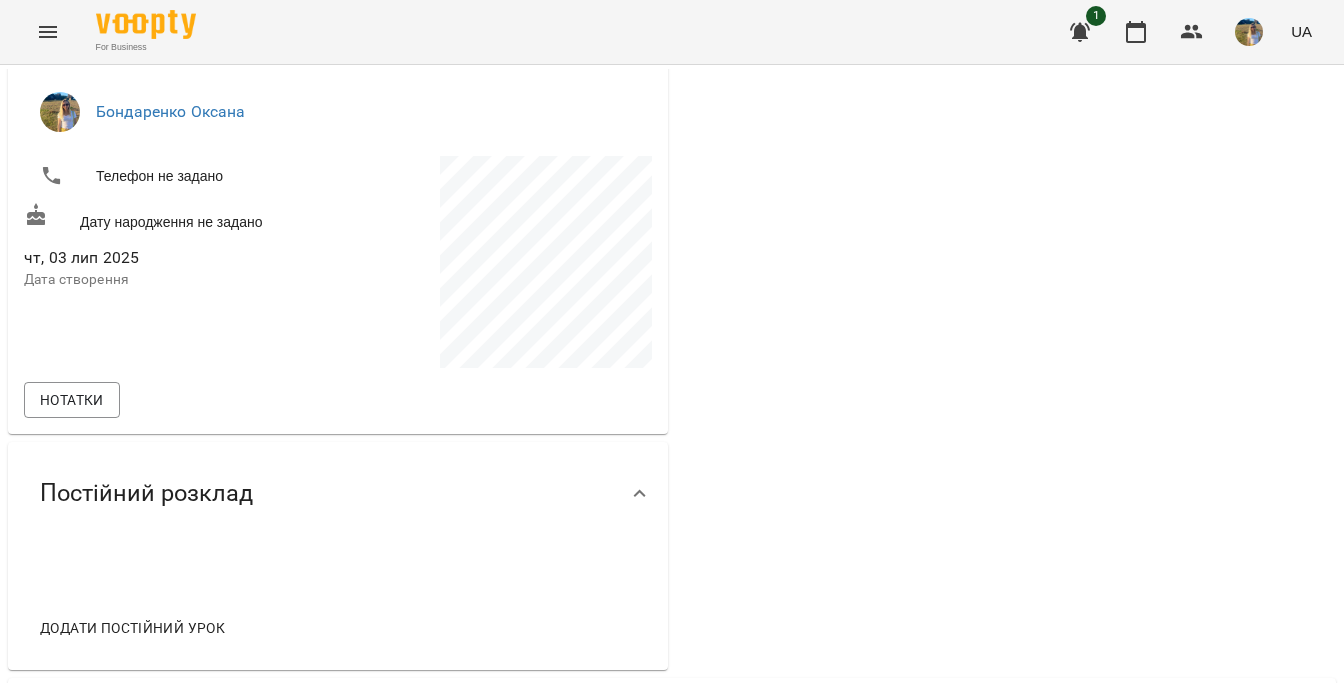 scroll, scrollTop: 307, scrollLeft: 0, axis: vertical 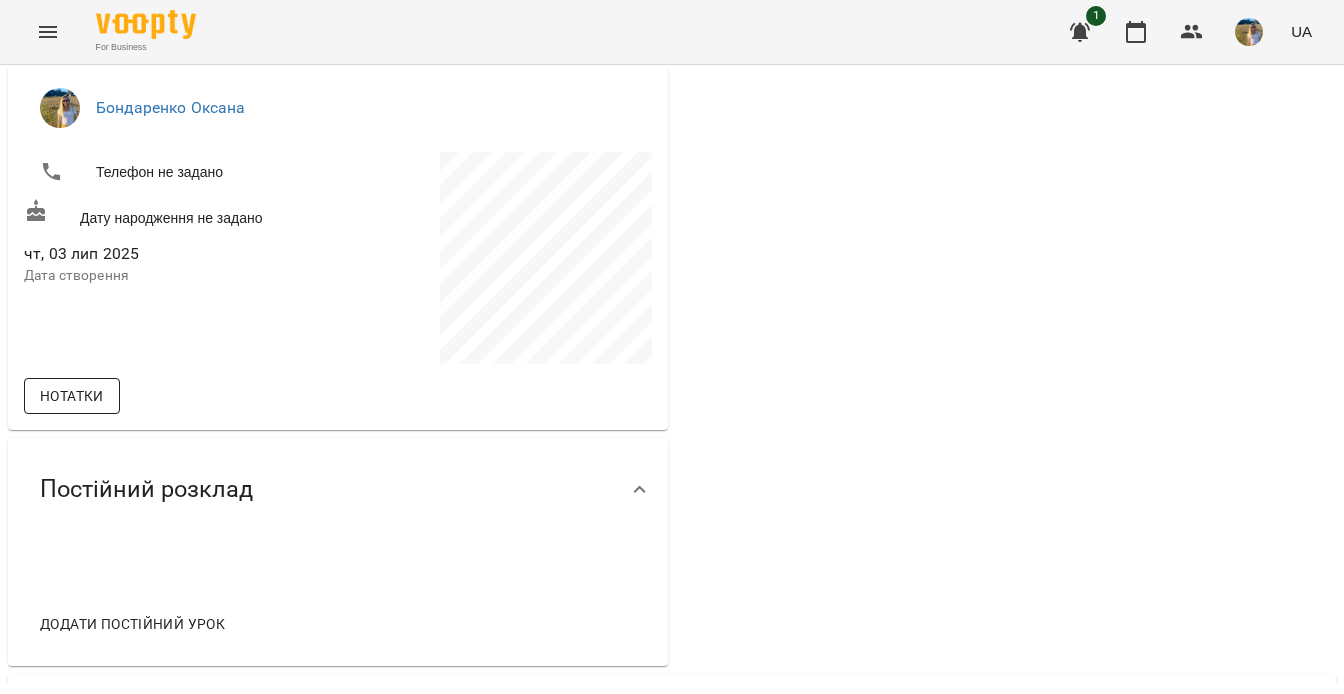 click on "Нотатки" at bounding box center (72, 396) 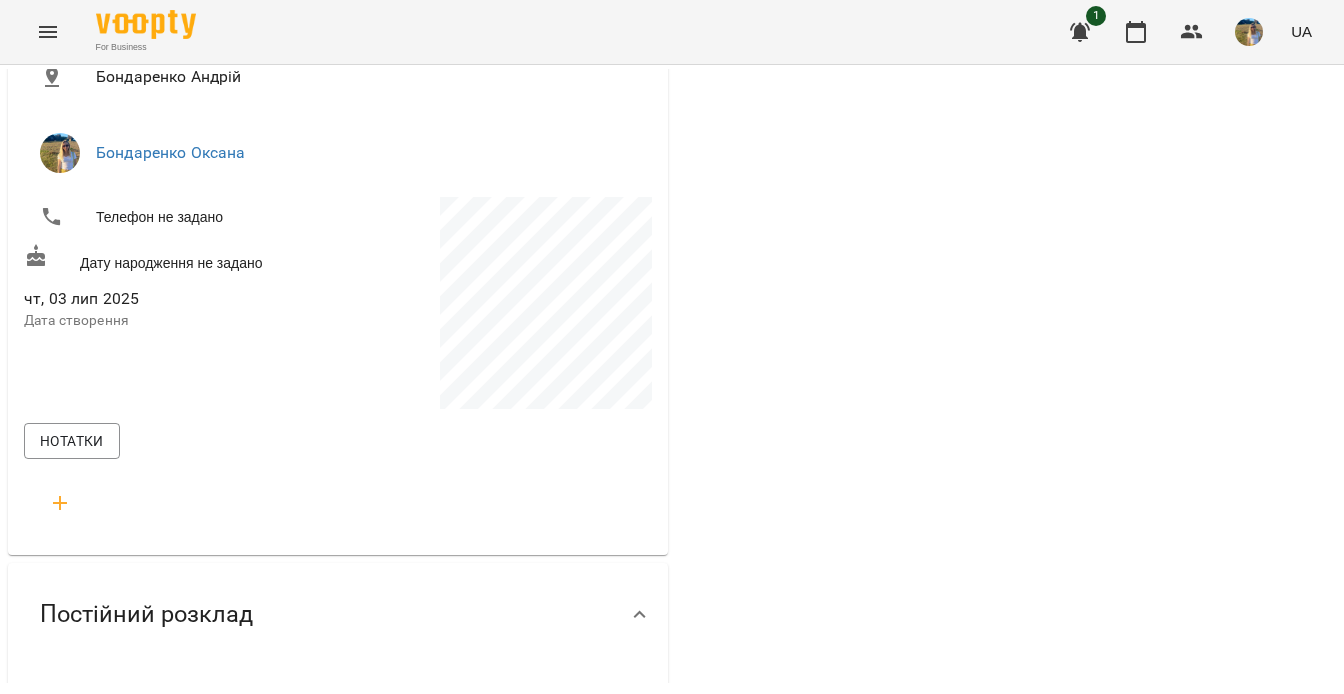 scroll, scrollTop: 265, scrollLeft: 0, axis: vertical 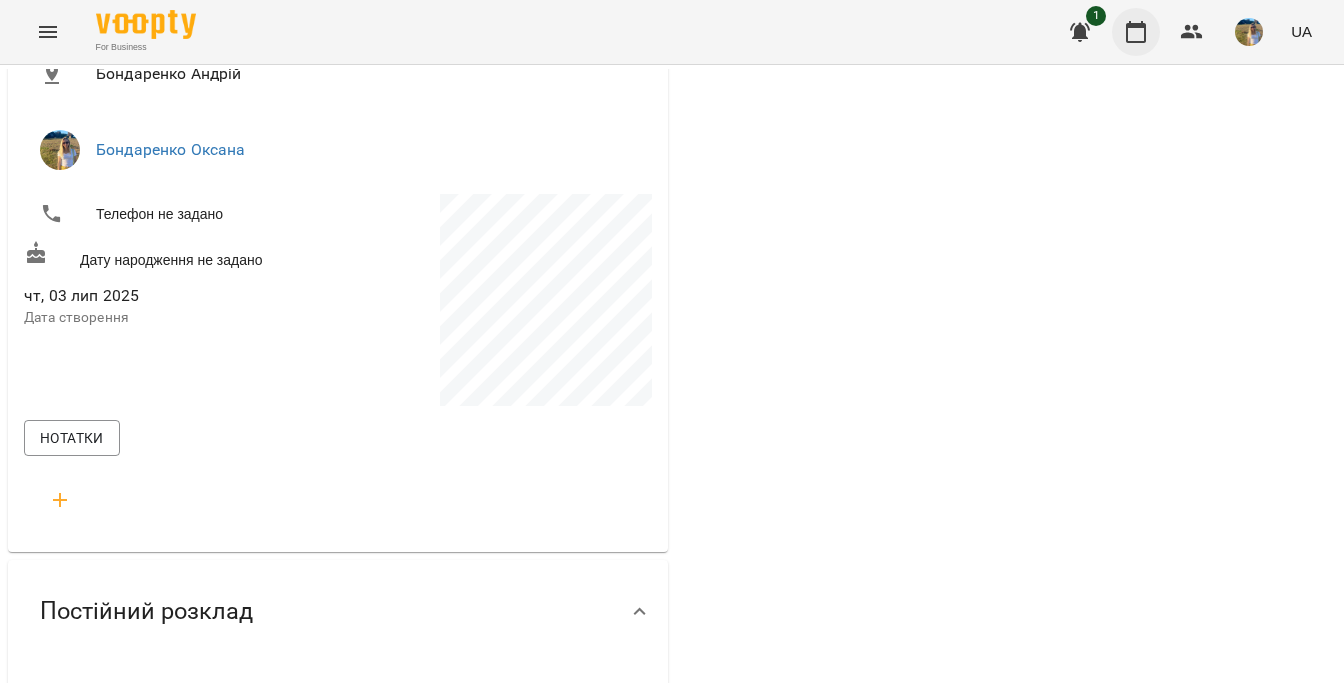 click 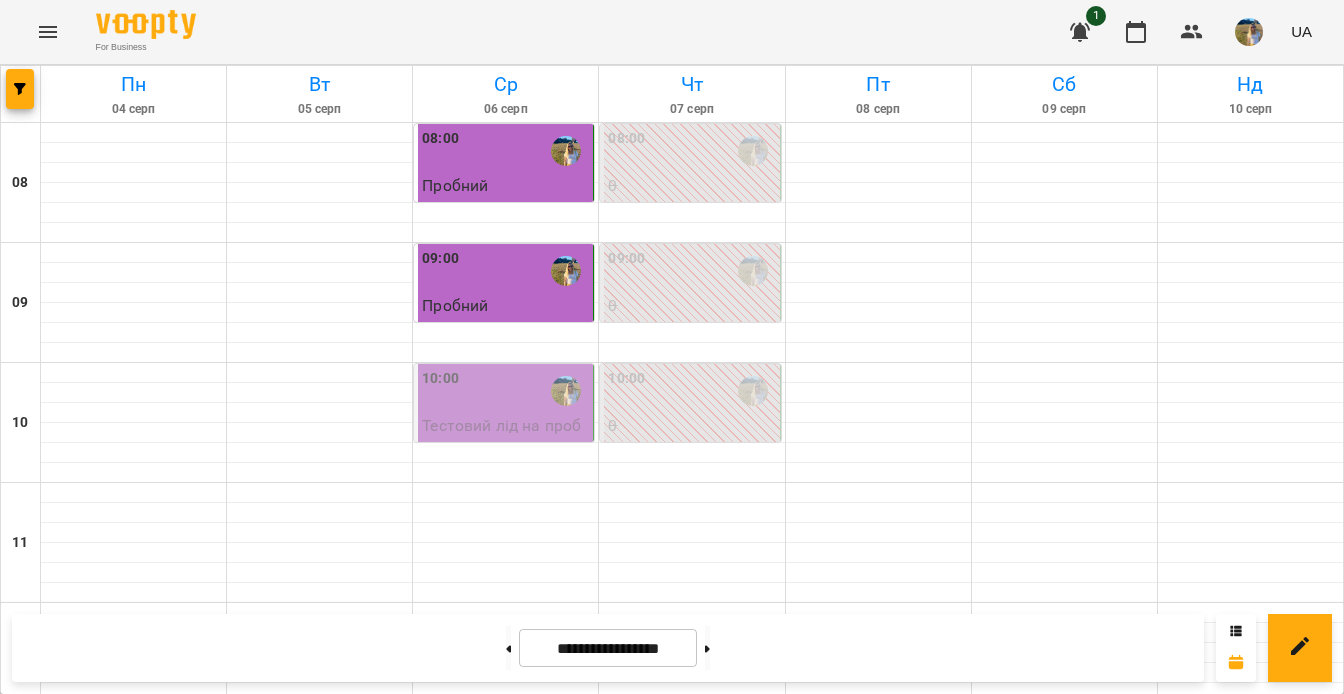 scroll, scrollTop: 90, scrollLeft: 0, axis: vertical 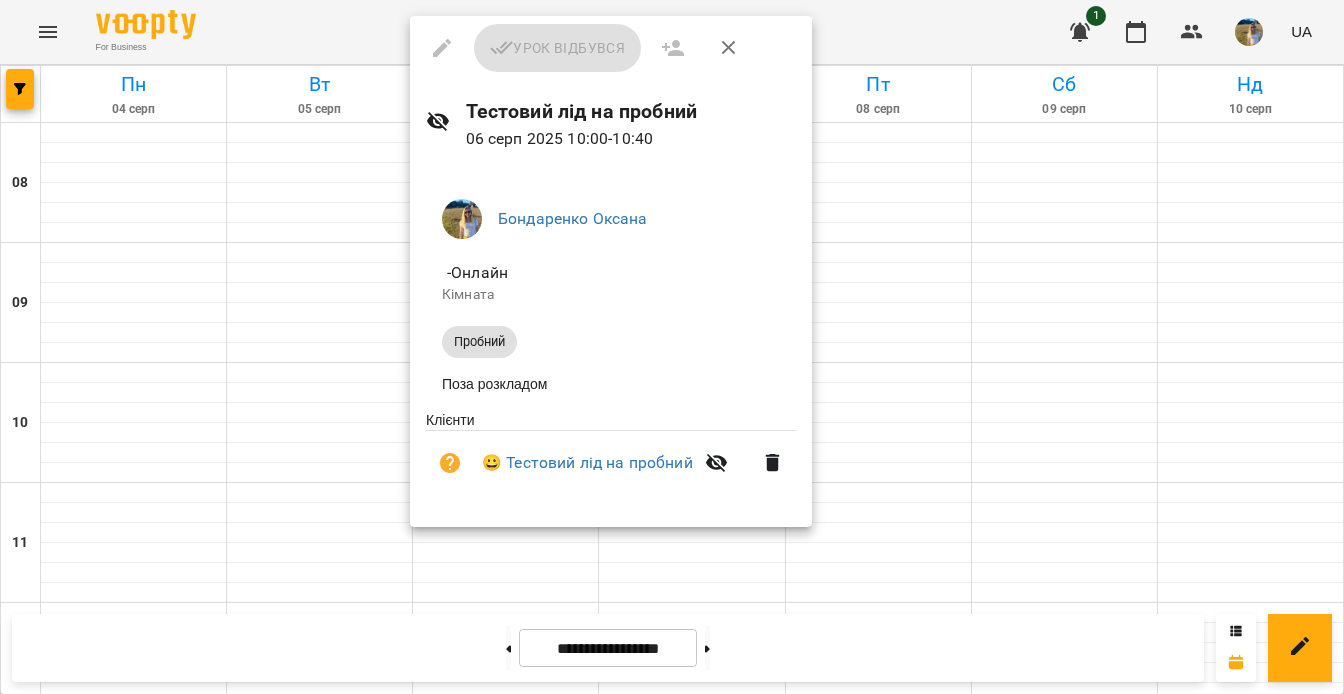 click on "Пробний" at bounding box center [479, 342] 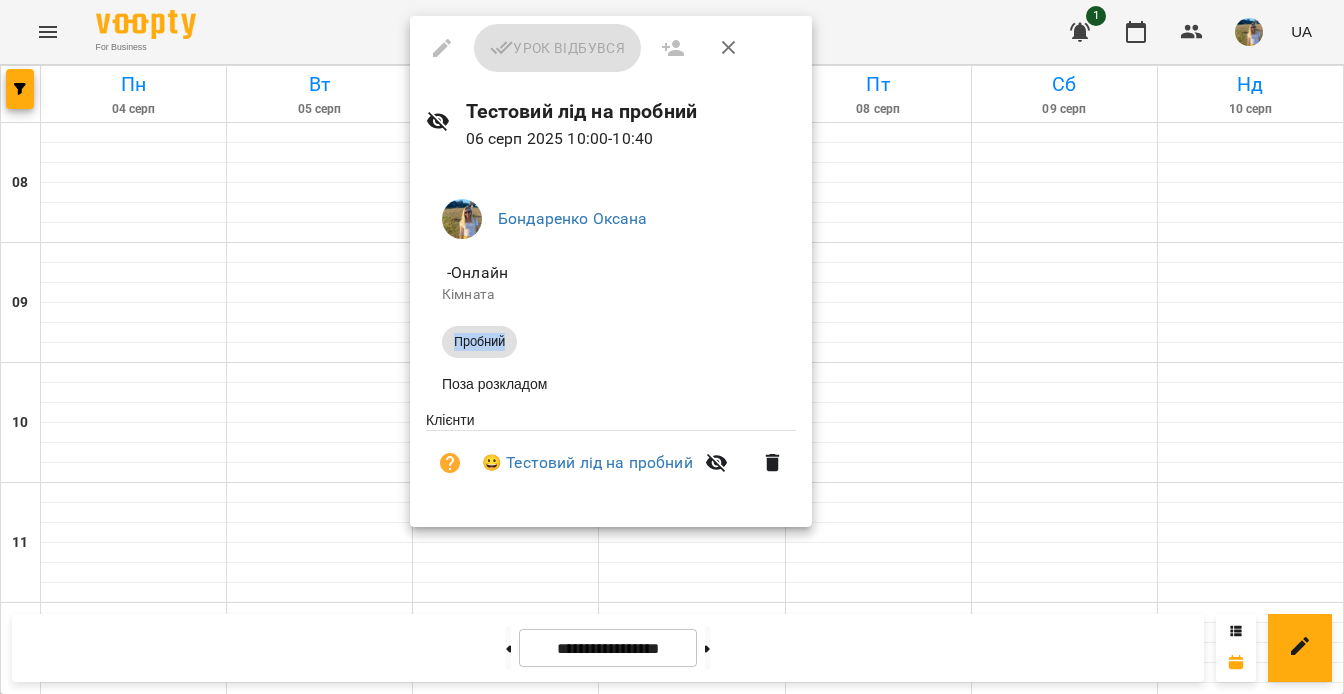 click on "Пробний" at bounding box center (479, 342) 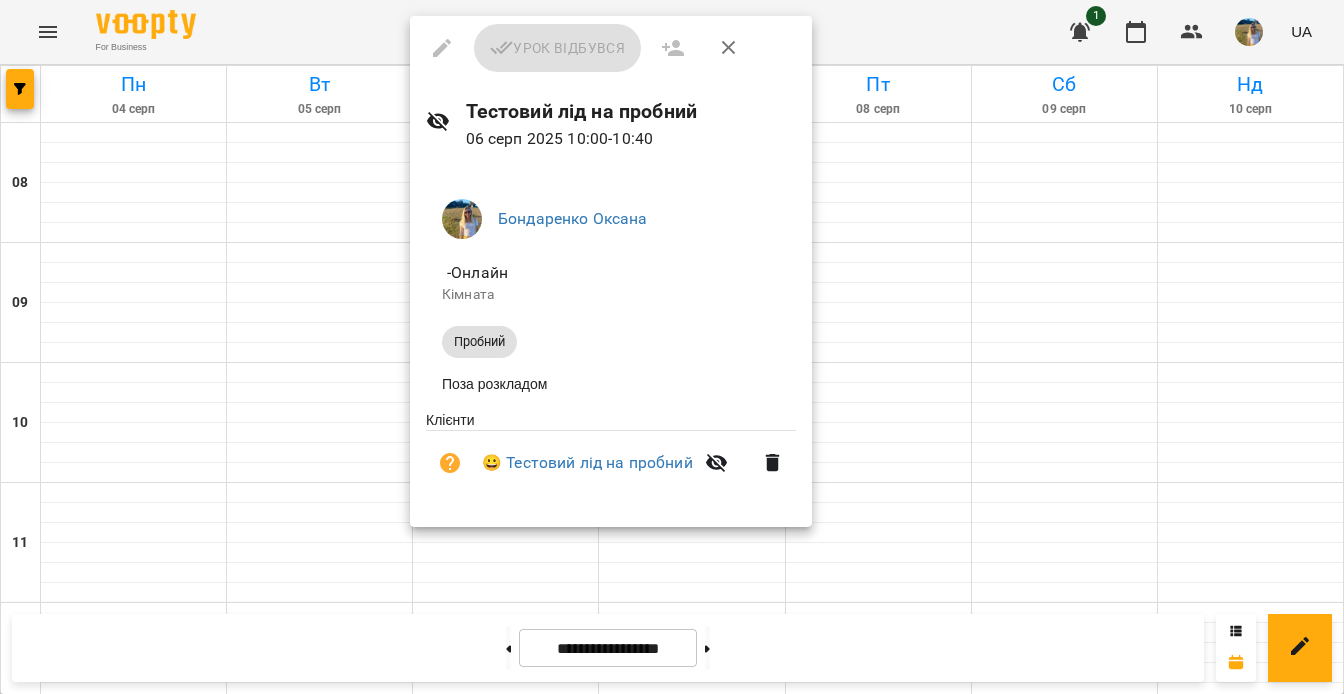 click on "Пробний" at bounding box center [479, 342] 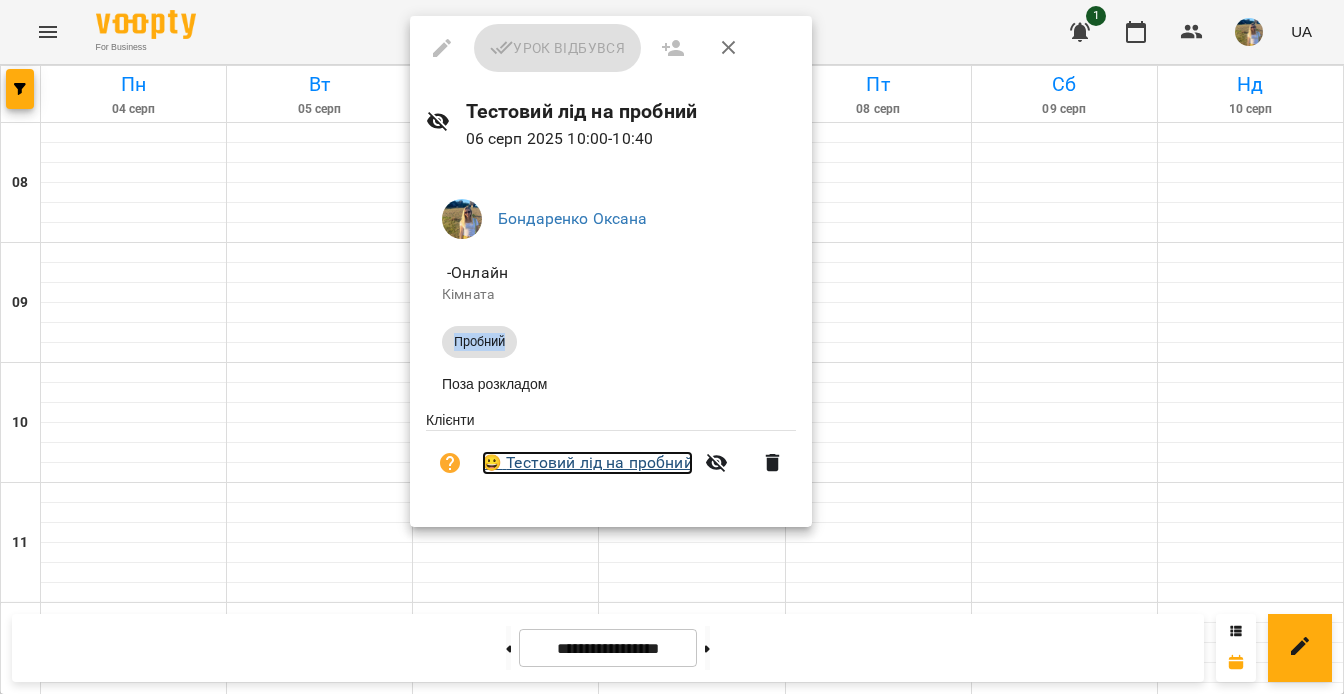 click on "😀   Тестовий лід на пробний" at bounding box center [587, 463] 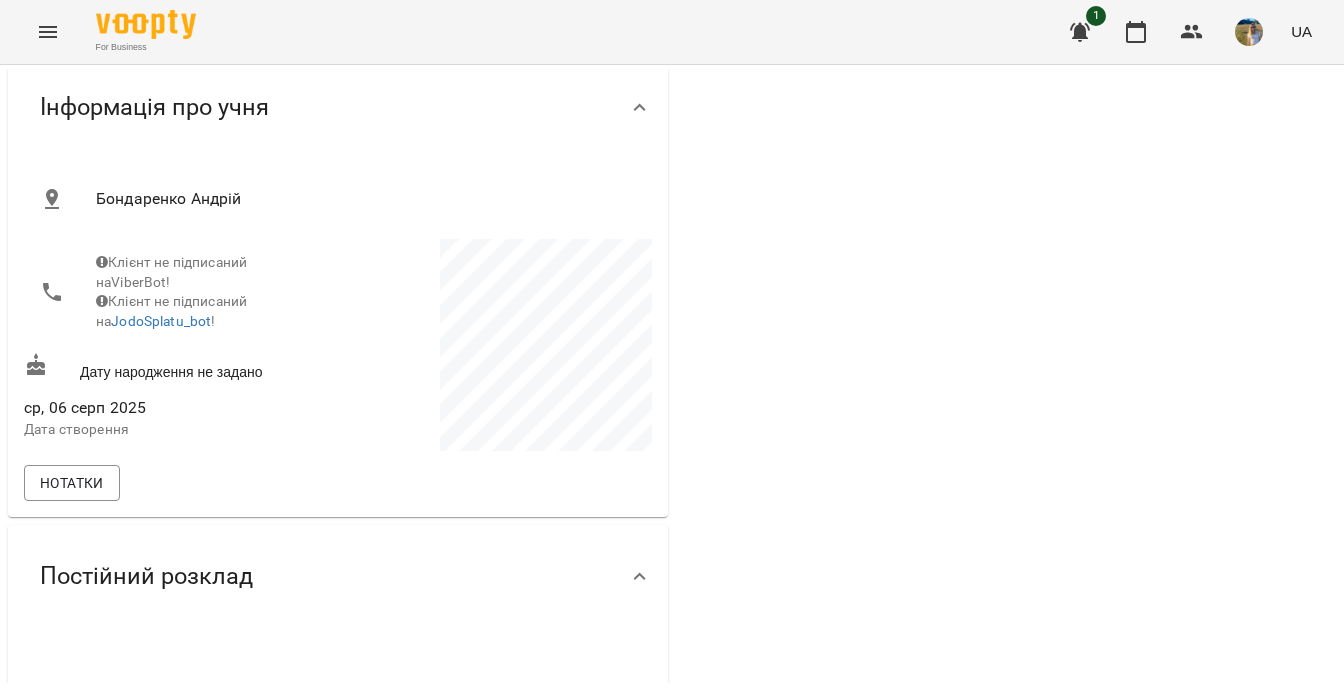 scroll, scrollTop: 200, scrollLeft: 0, axis: vertical 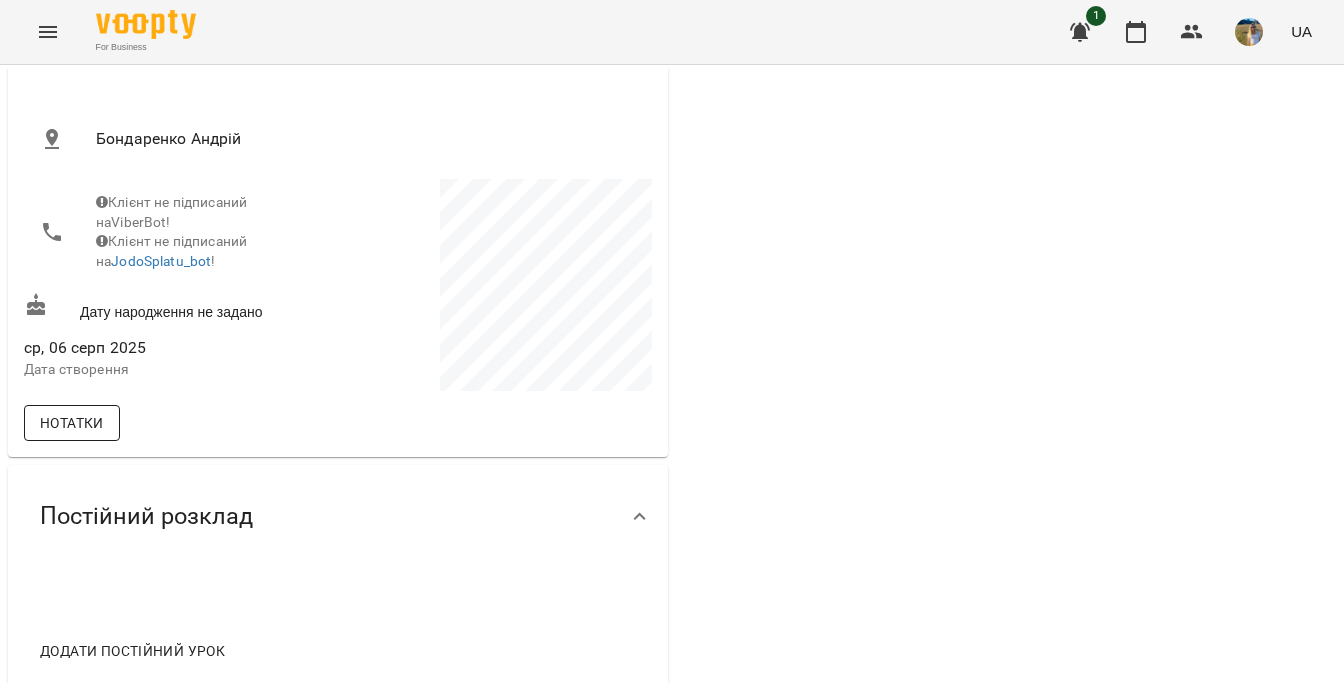click on "Нотатки" at bounding box center (72, 423) 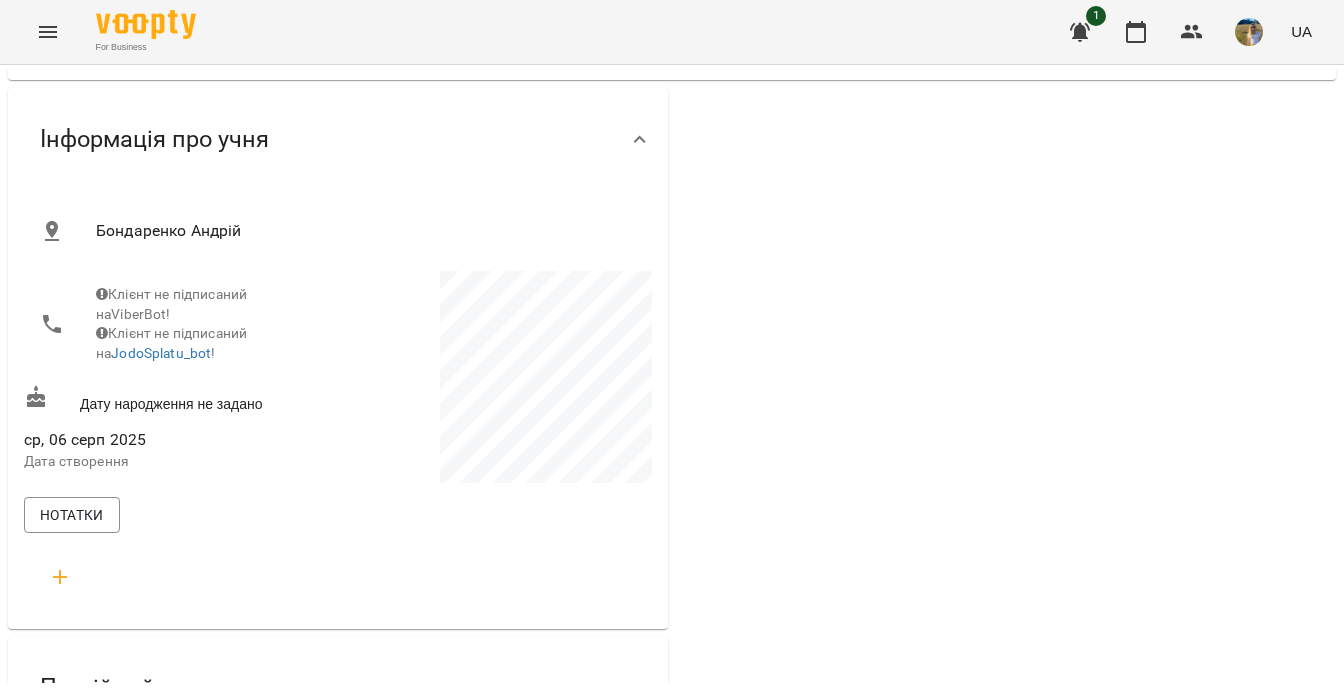 scroll, scrollTop: 0, scrollLeft: 0, axis: both 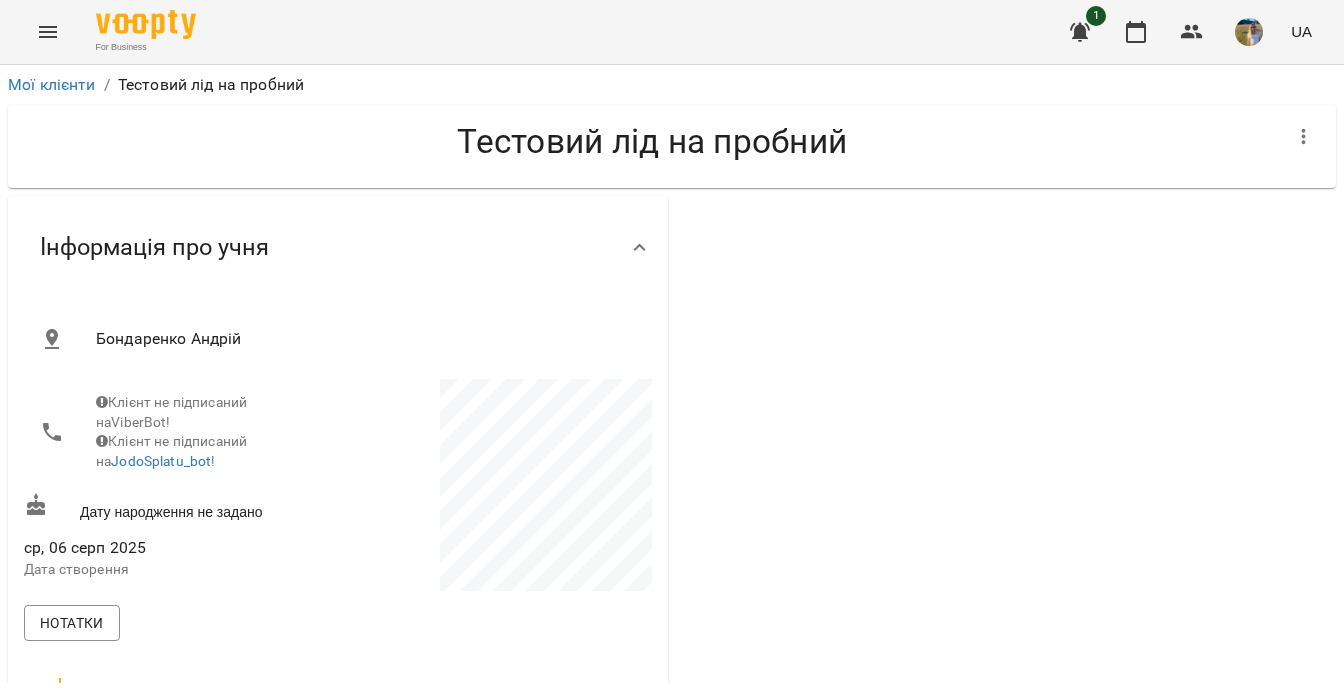 click 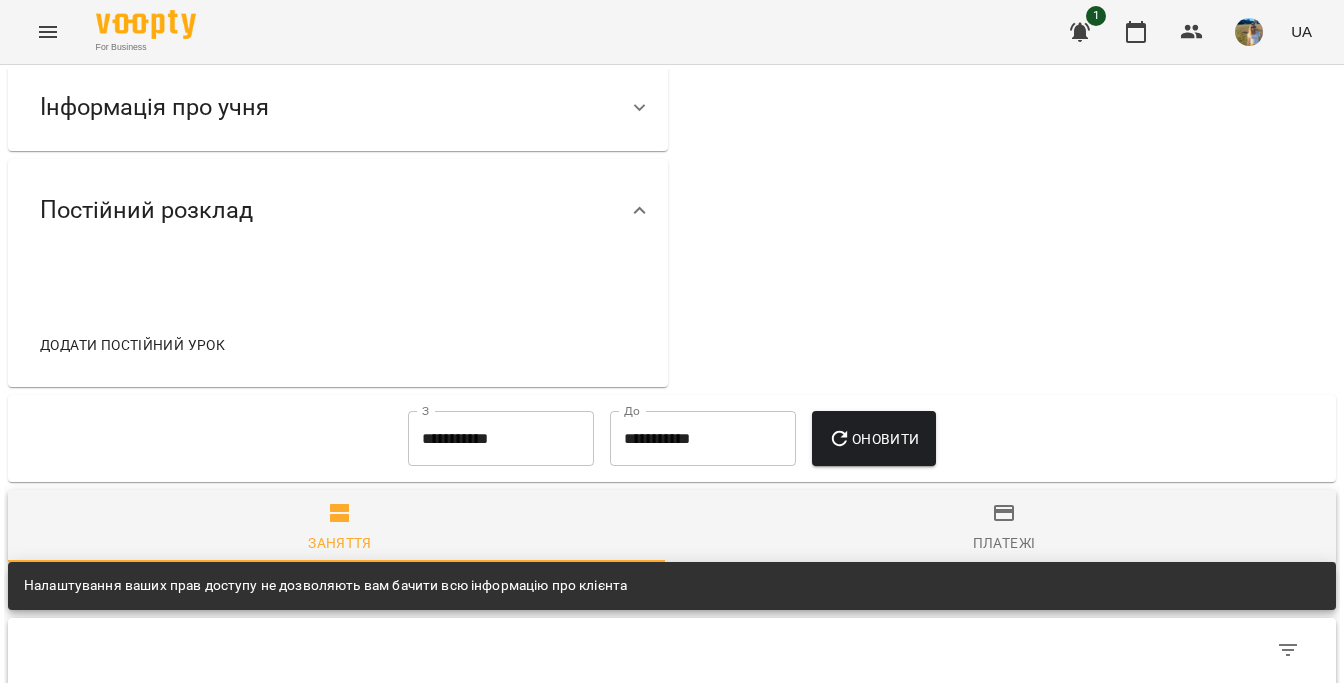 scroll, scrollTop: 0, scrollLeft: 0, axis: both 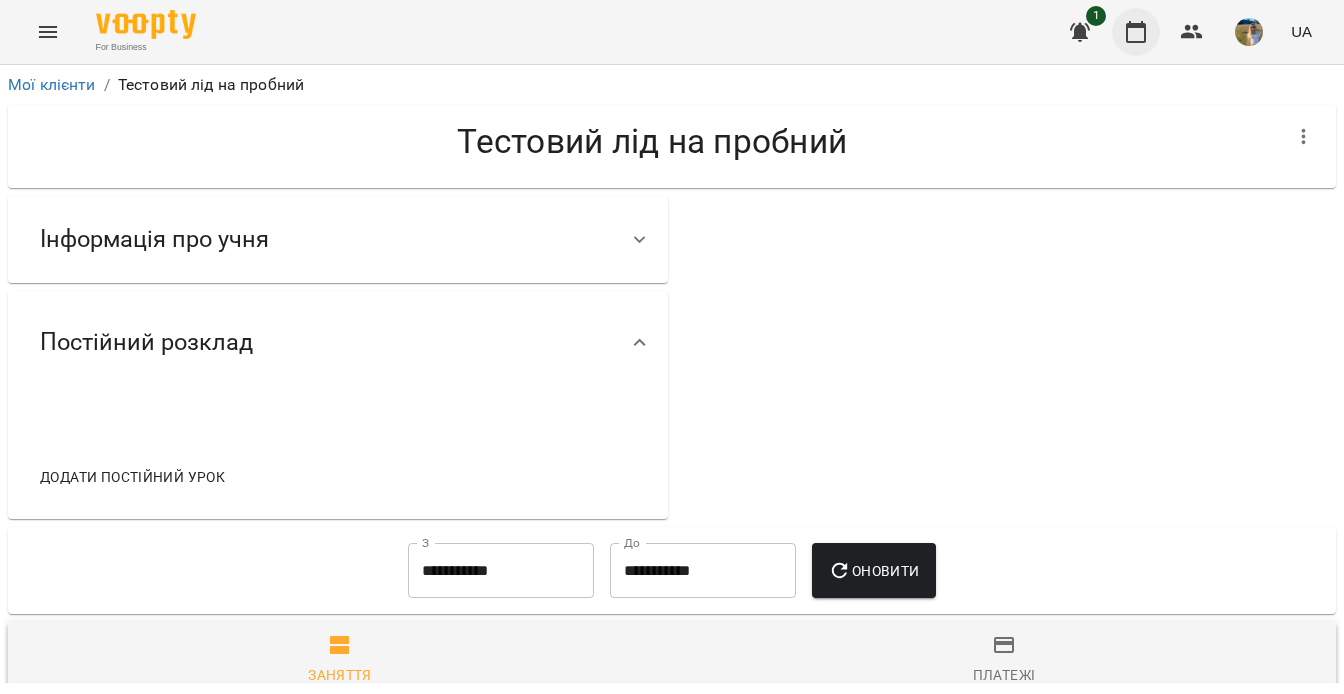 click 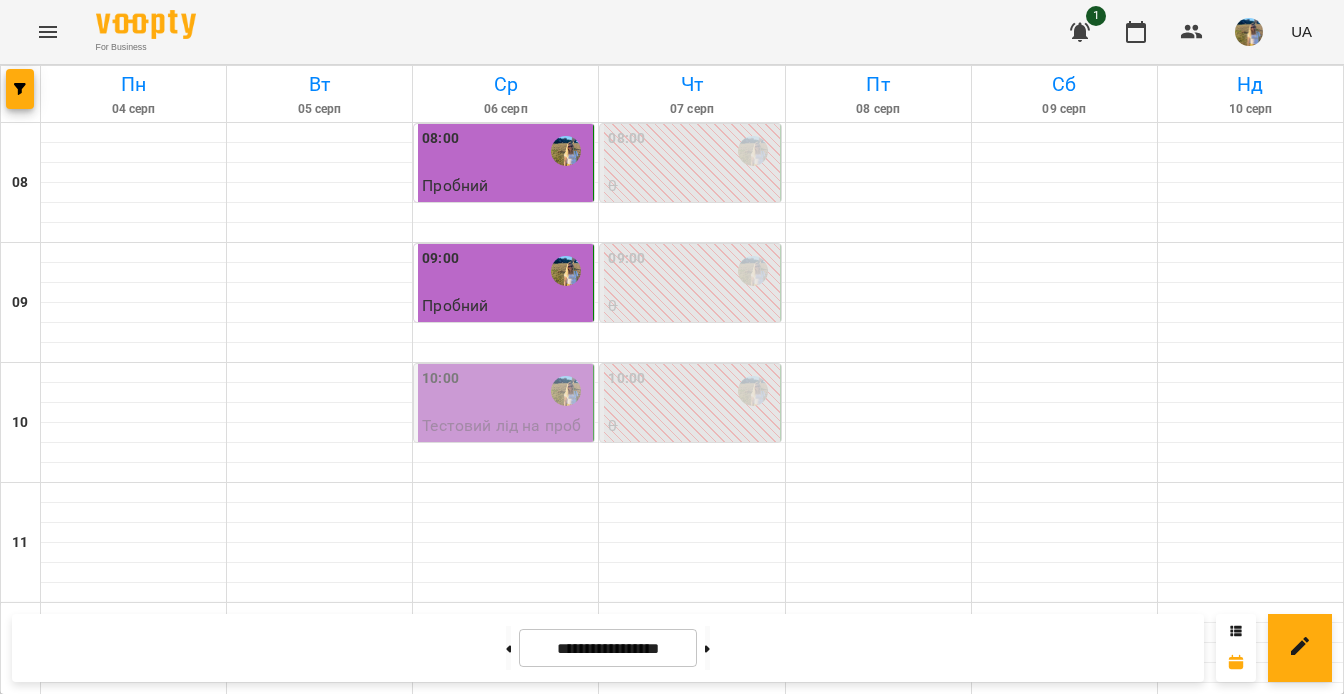 click on "10:00" at bounding box center [505, 391] 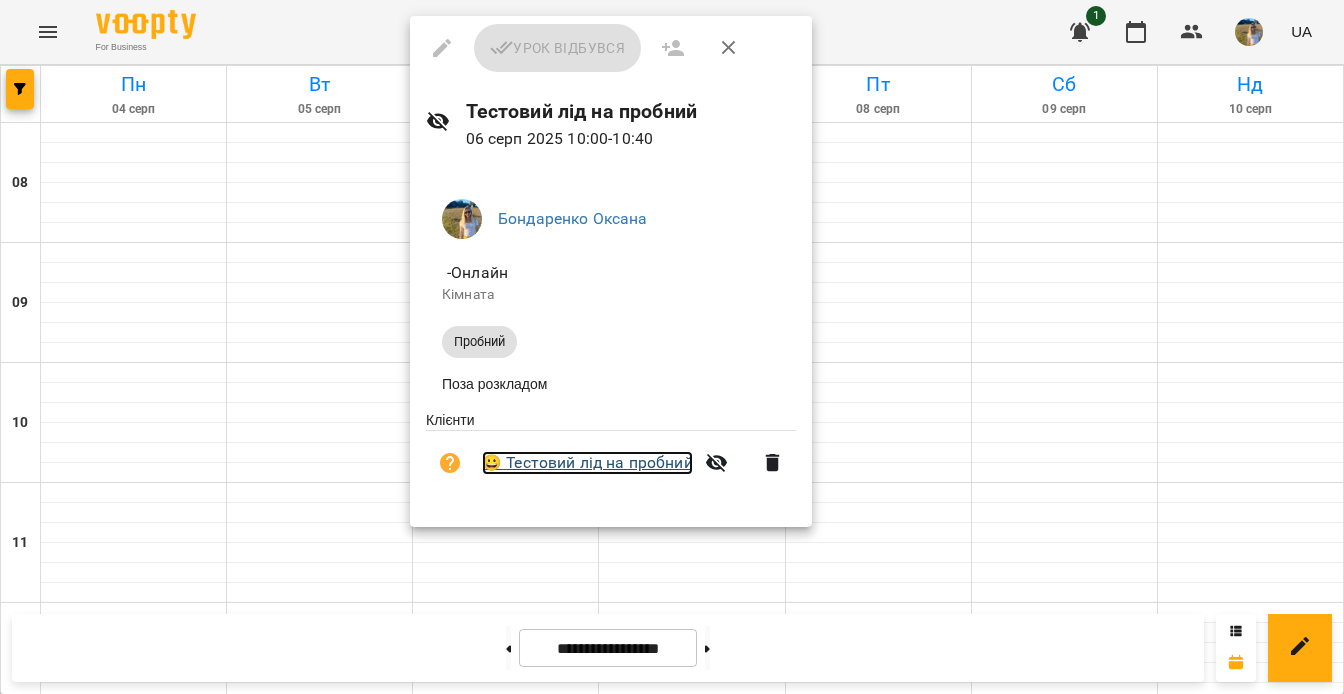 click on "😀   Тестовий лід на пробний" at bounding box center (587, 463) 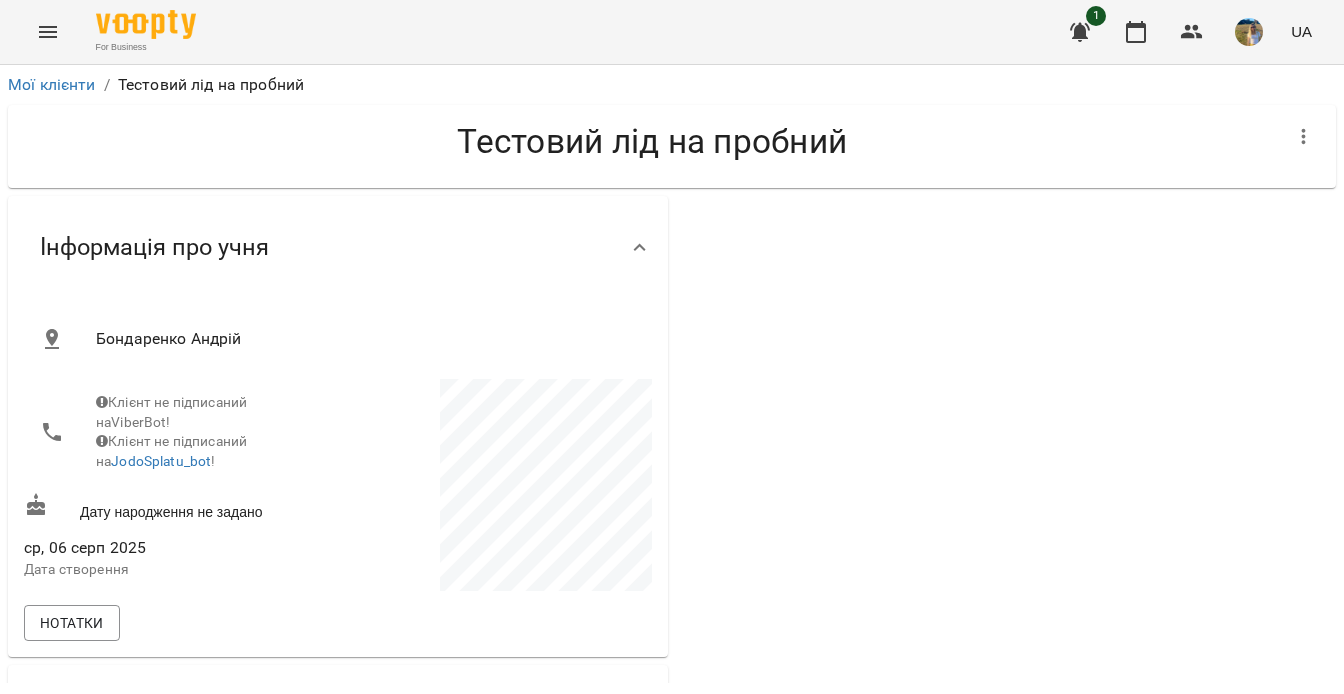 scroll, scrollTop: 204, scrollLeft: 0, axis: vertical 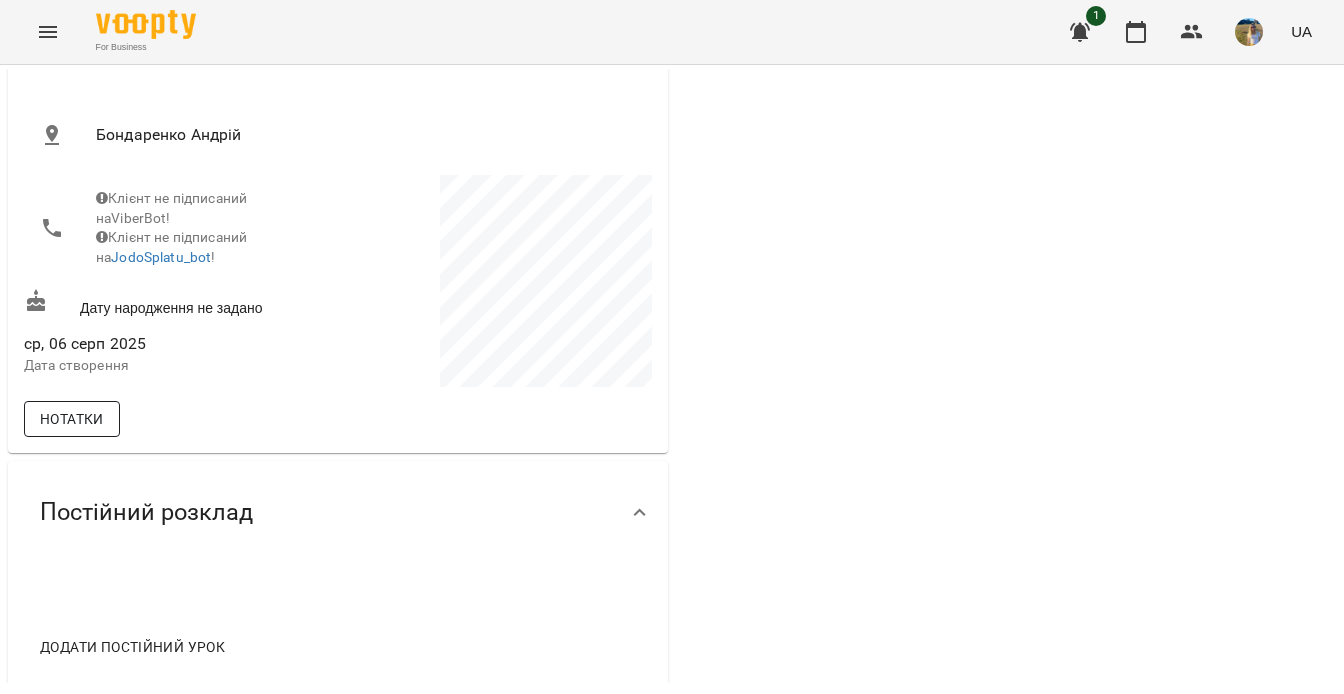 click on "Нотатки" at bounding box center (72, 419) 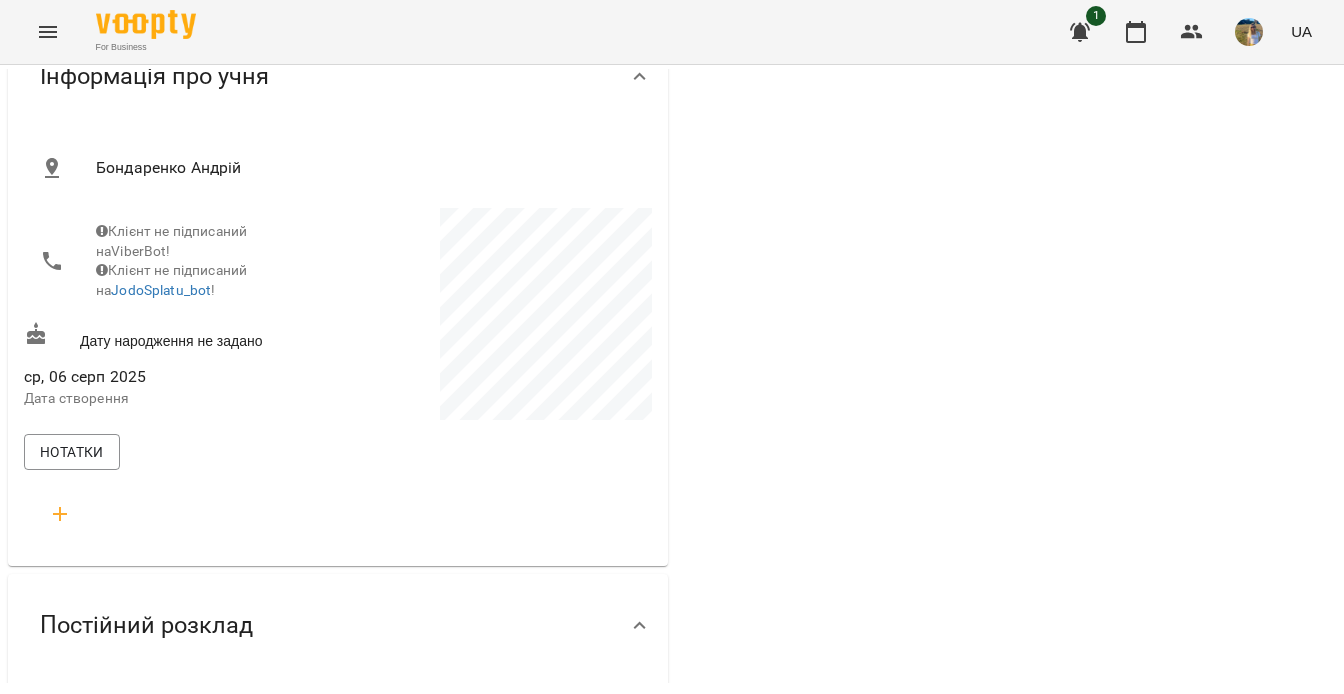 scroll, scrollTop: 170, scrollLeft: 0, axis: vertical 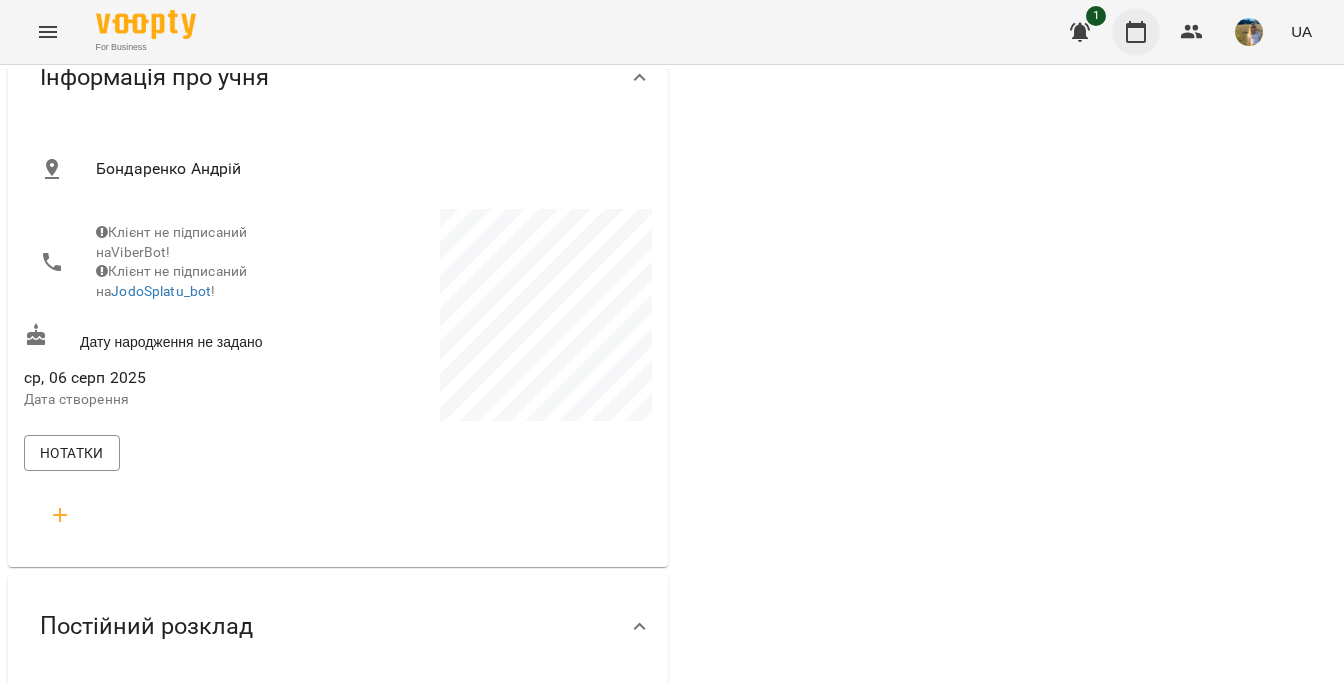 click 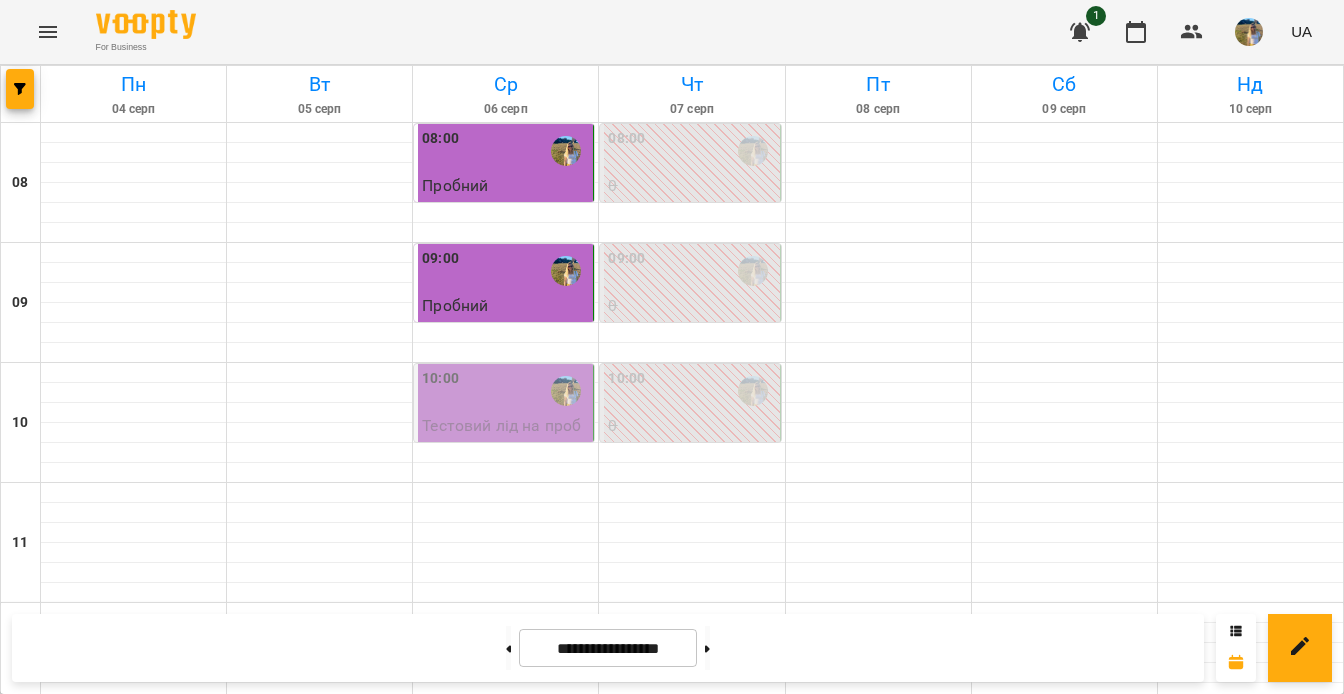 click 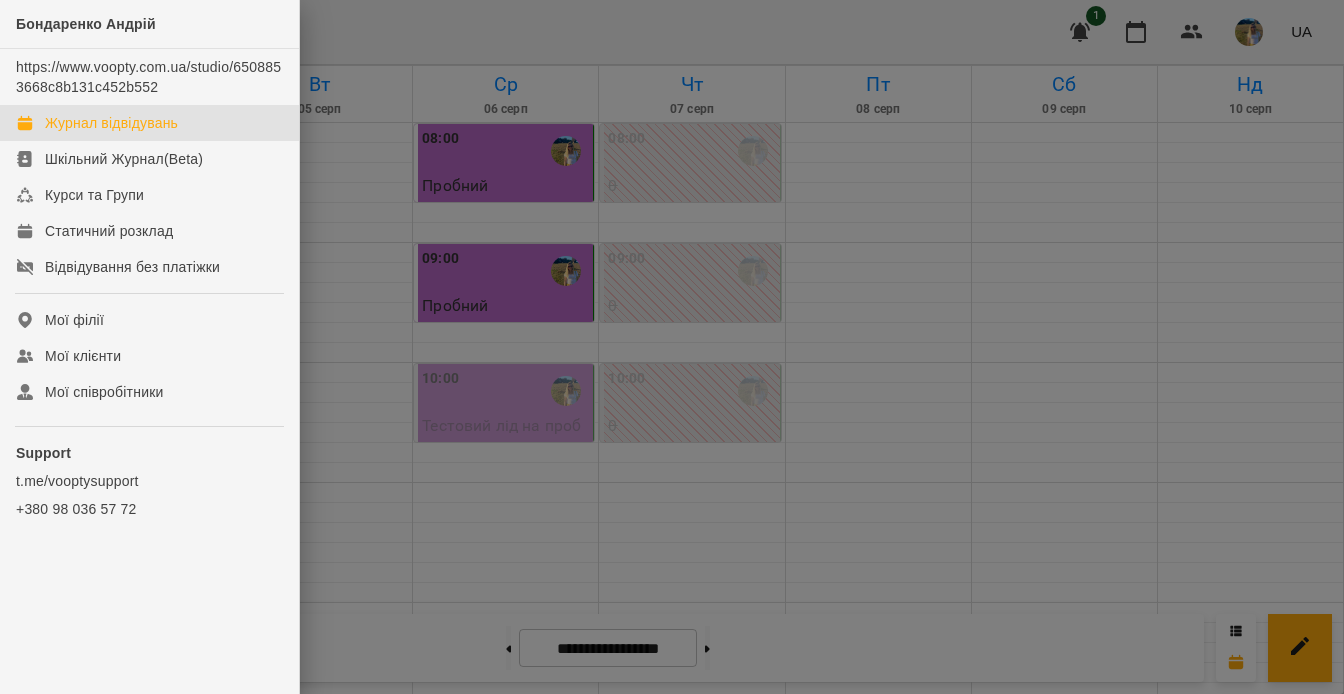 click at bounding box center (672, 347) 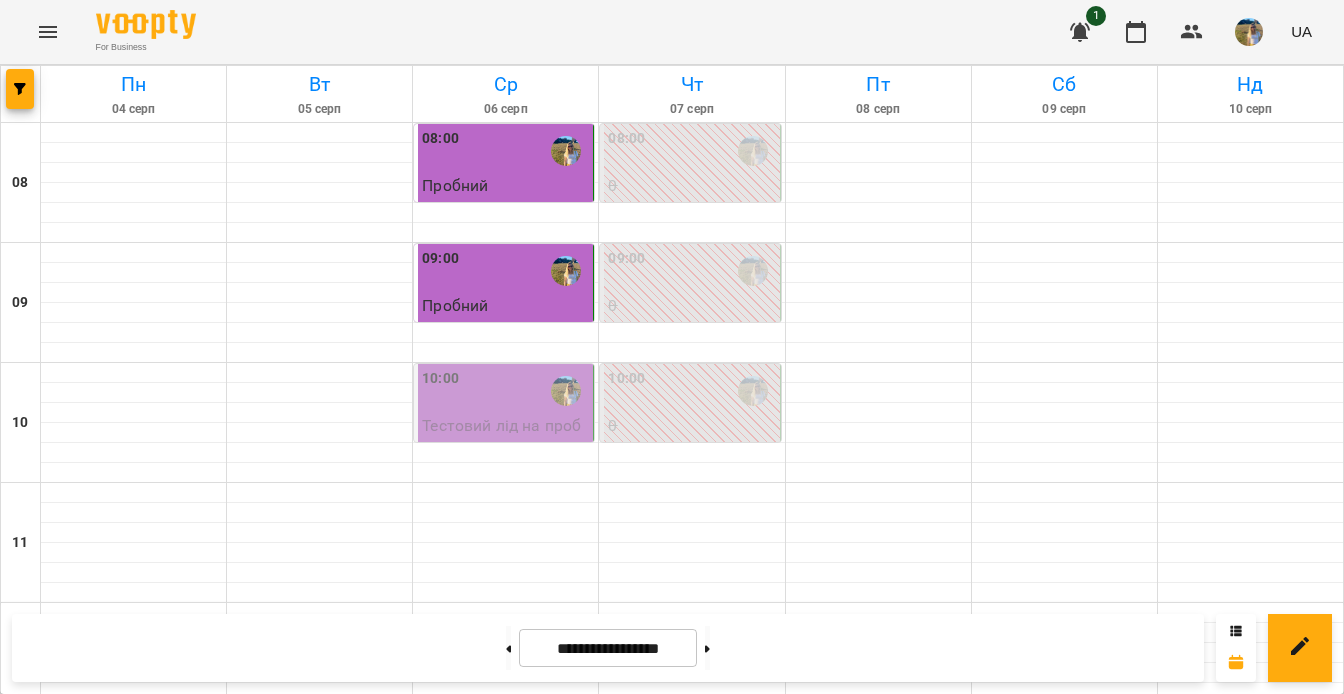 click on "10:00" at bounding box center [505, 391] 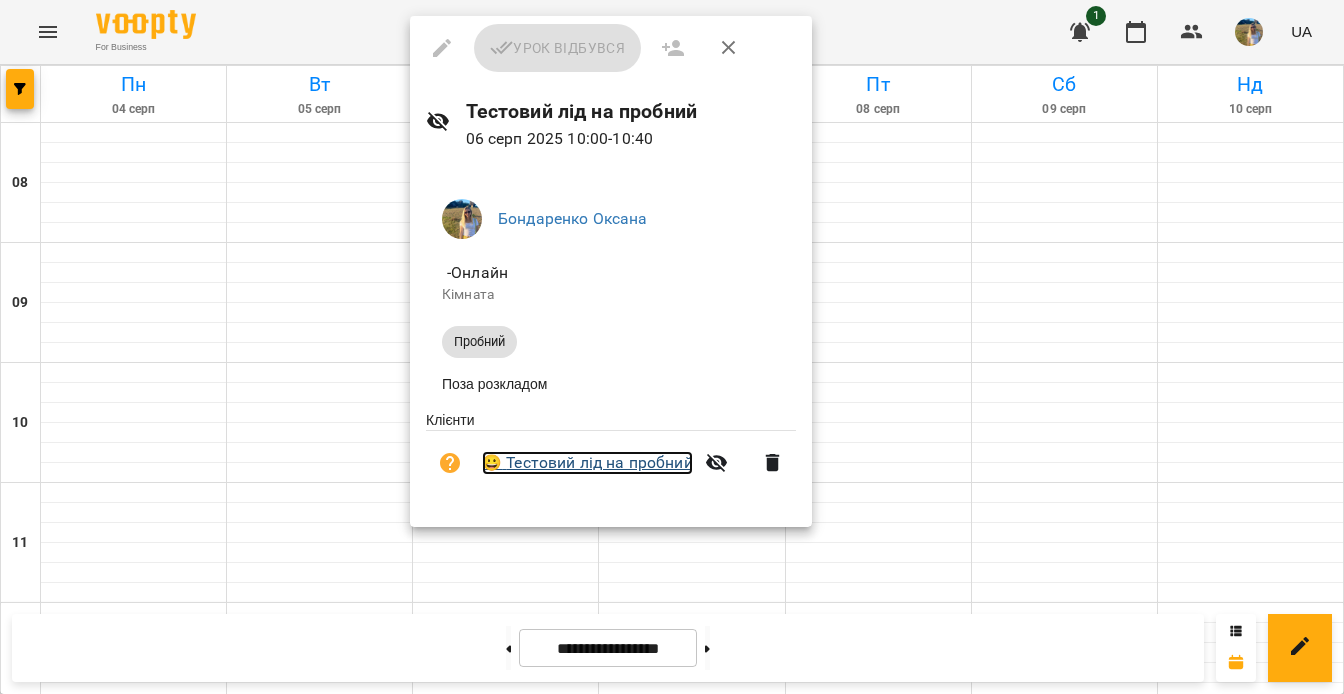 click on "😀   Тестовий лід на пробний" at bounding box center (587, 463) 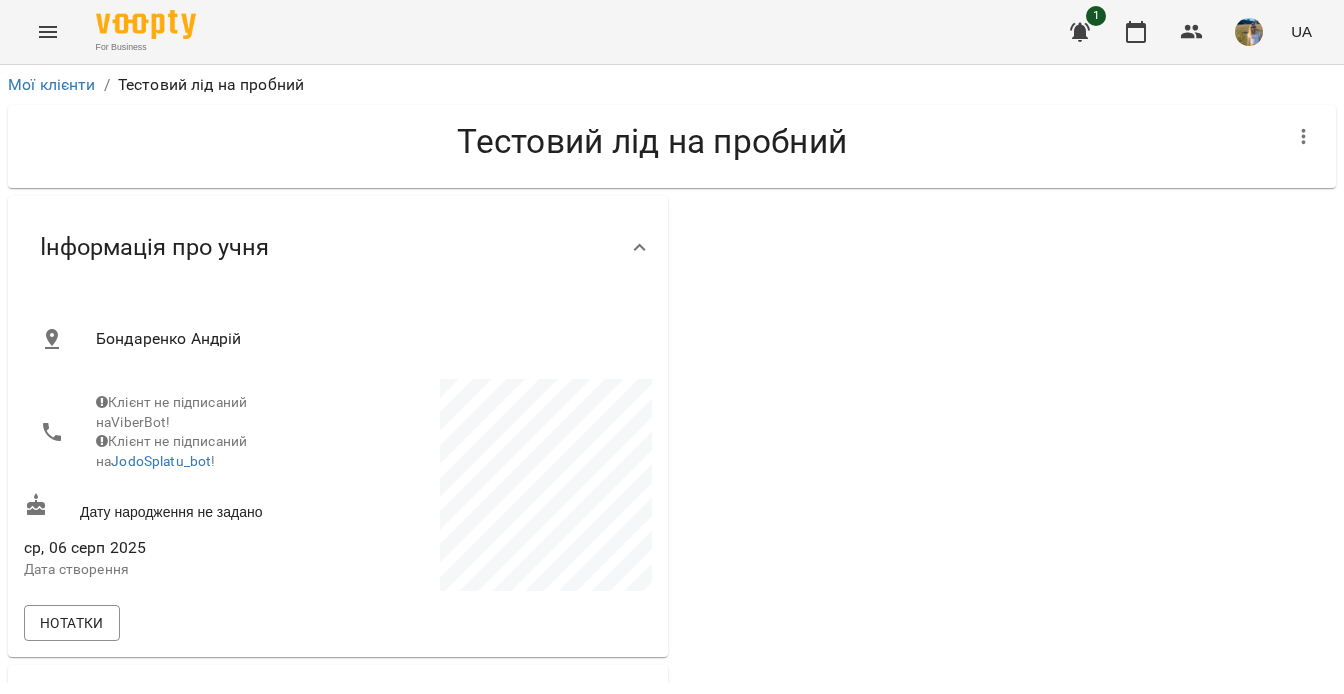 click 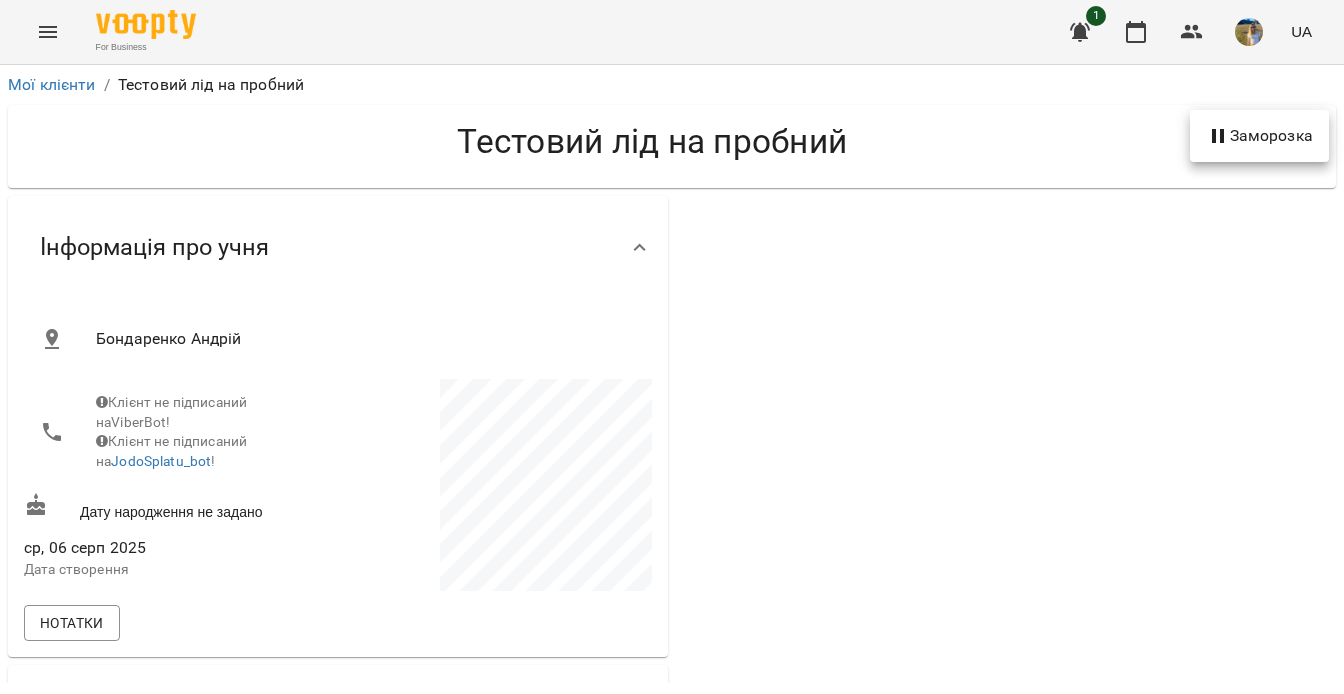 click at bounding box center (672, 347) 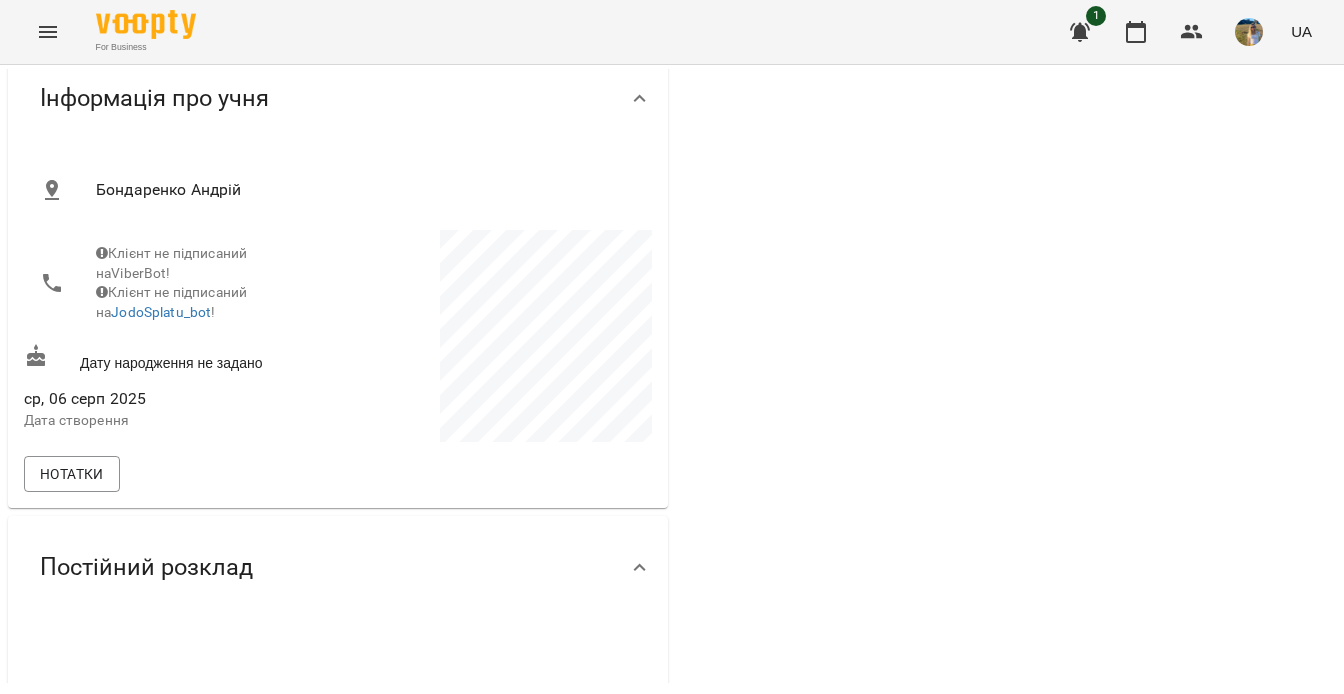 scroll, scrollTop: 175, scrollLeft: 0, axis: vertical 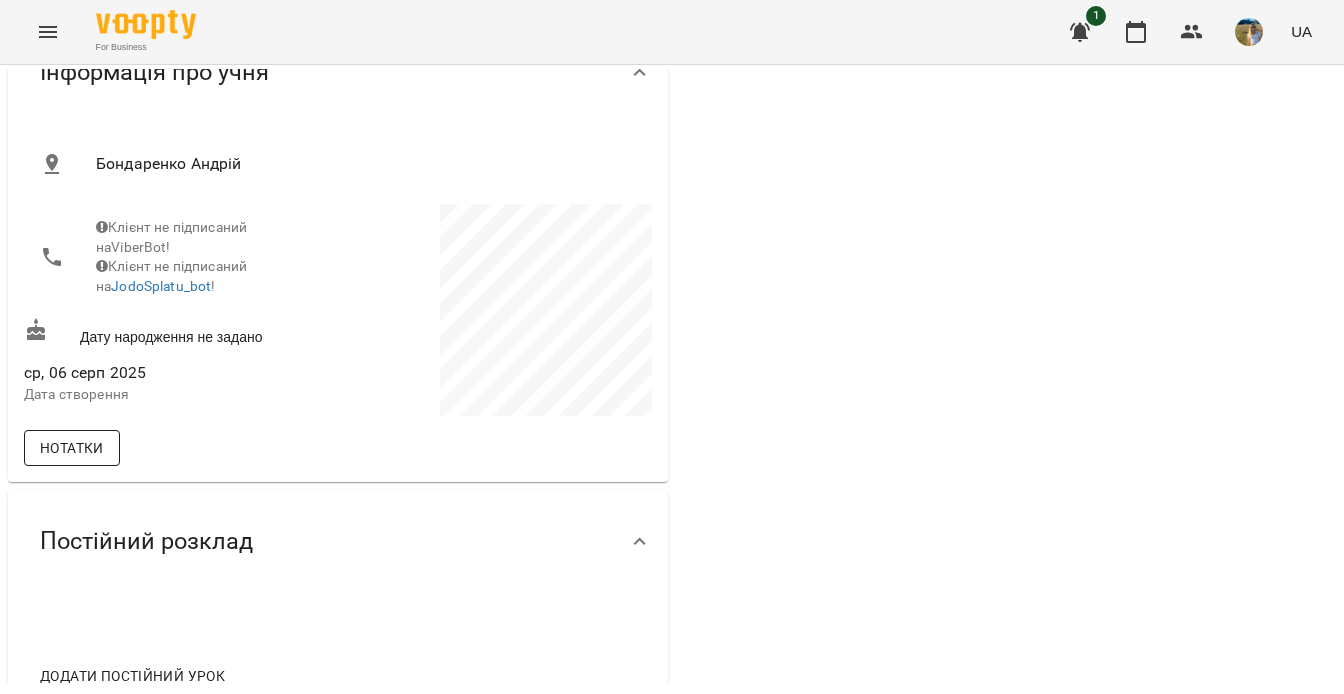 click on "Нотатки" at bounding box center [72, 448] 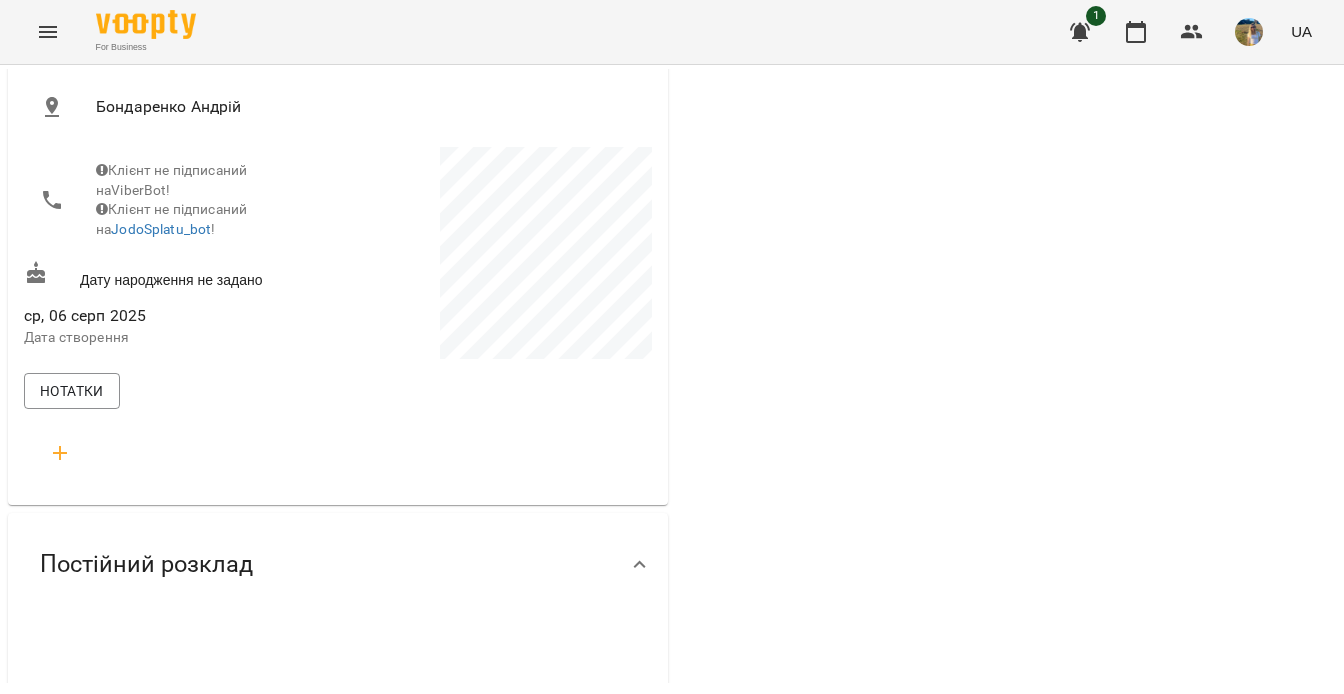 scroll, scrollTop: 0, scrollLeft: 0, axis: both 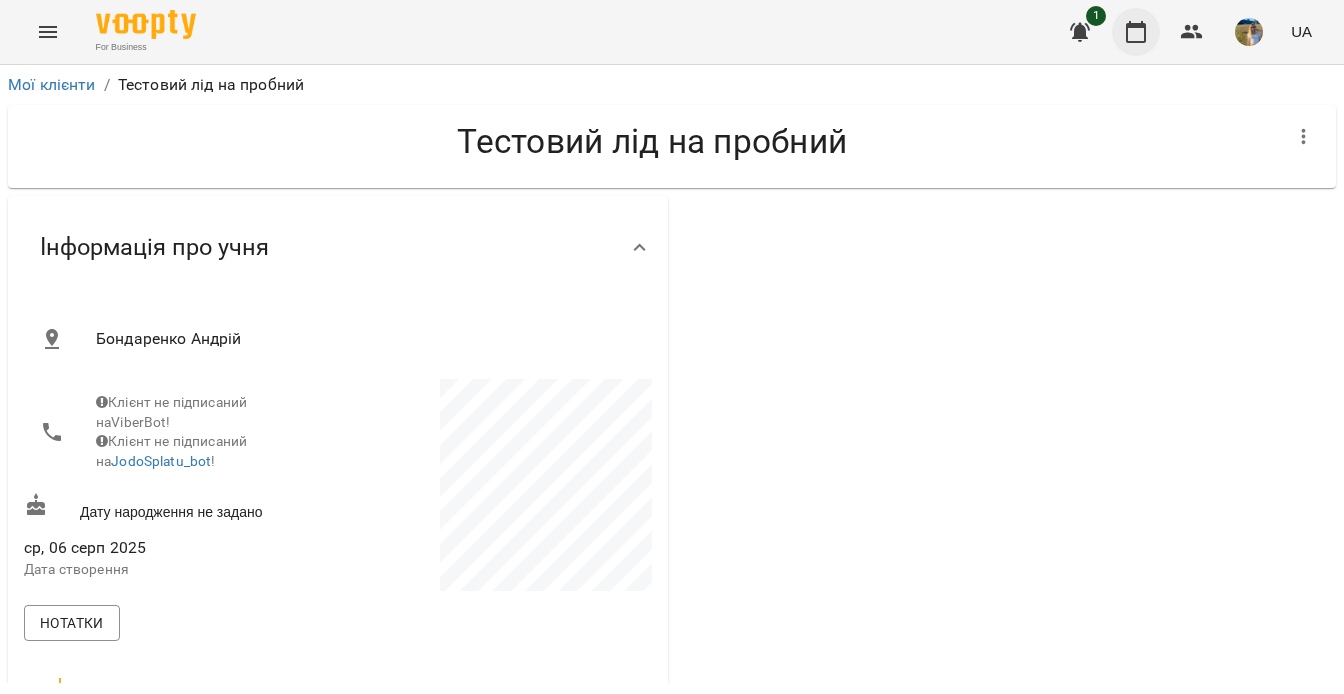 click 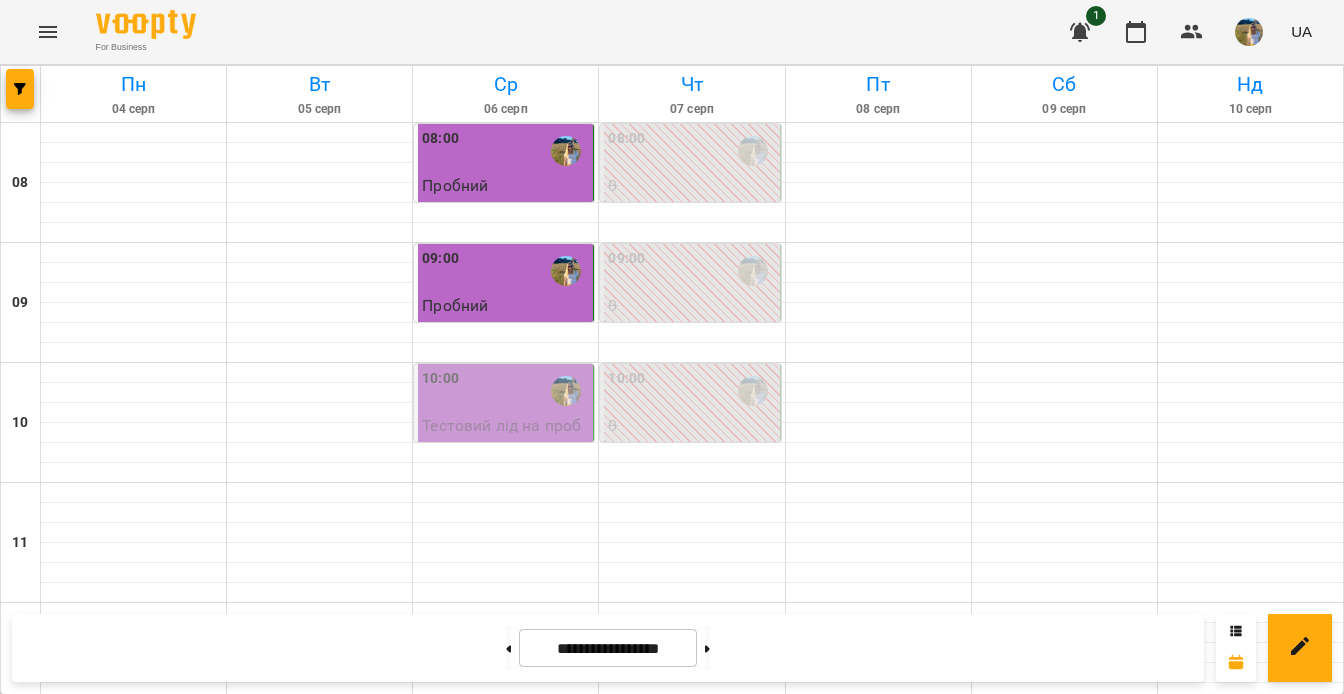 click on "10:00" at bounding box center [505, 391] 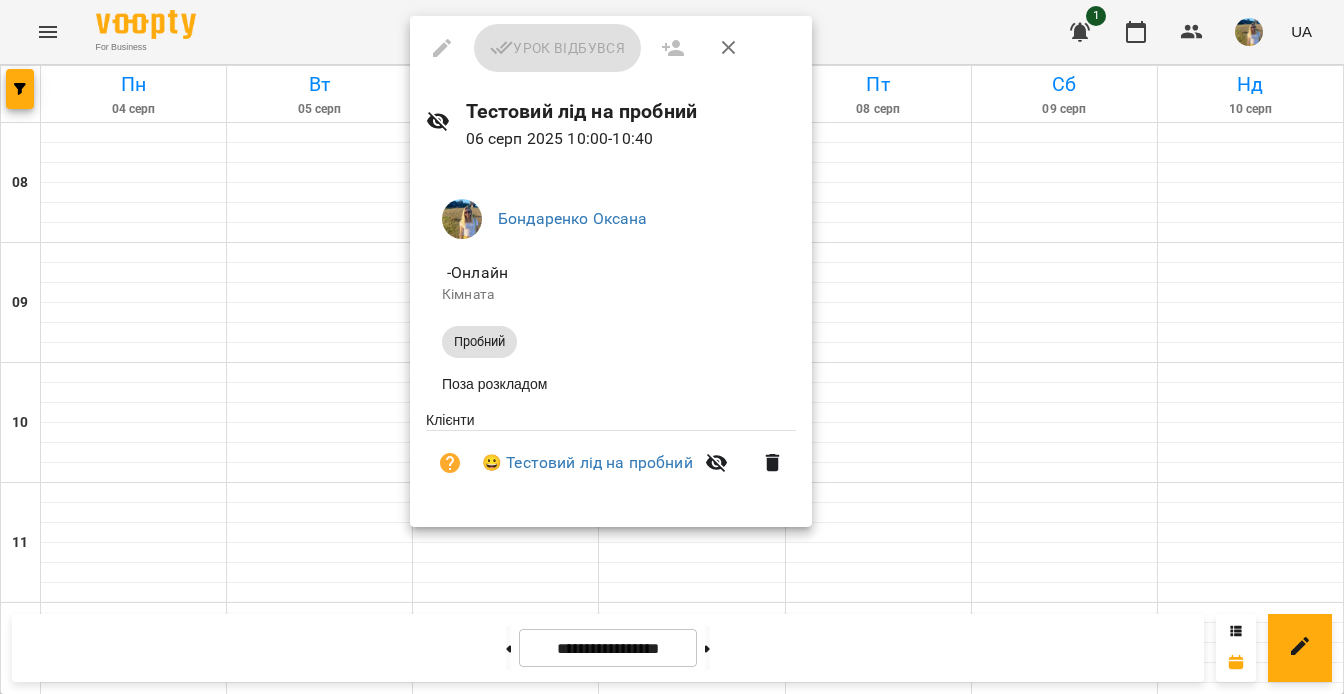 click on "Урок відбувся" at bounding box center (611, 48) 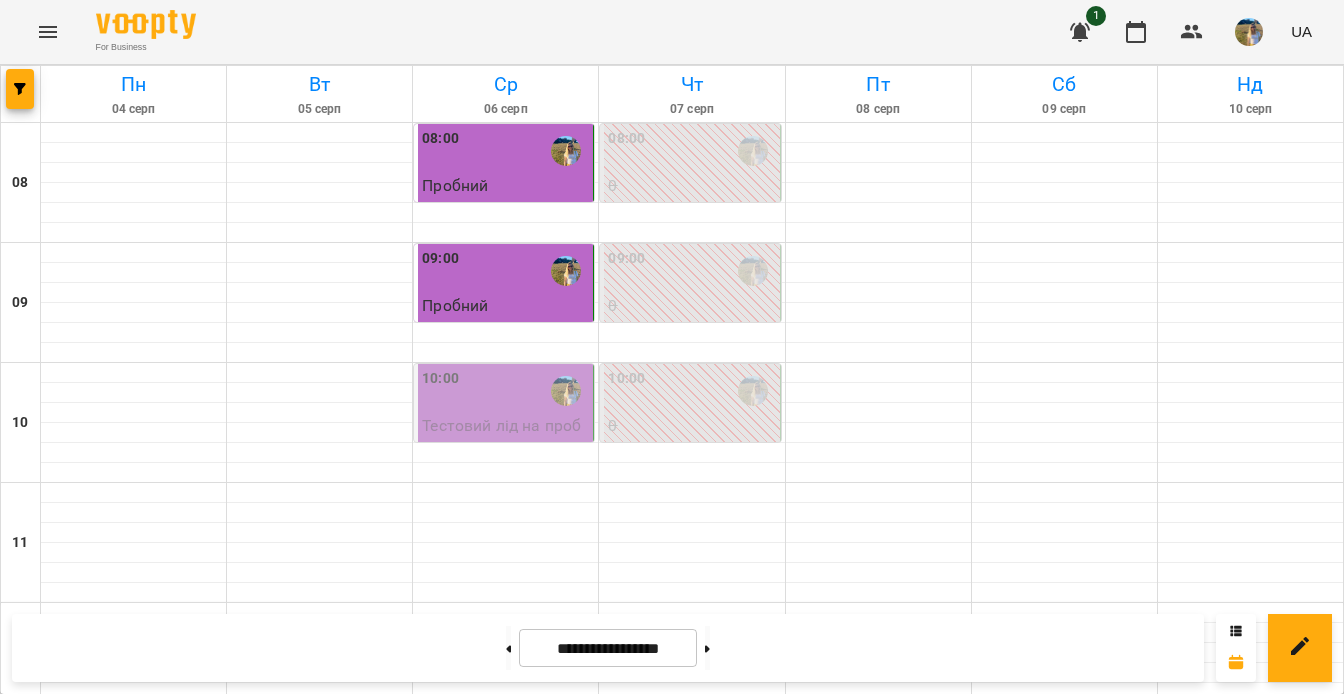 click on "Пробний" at bounding box center (505, 306) 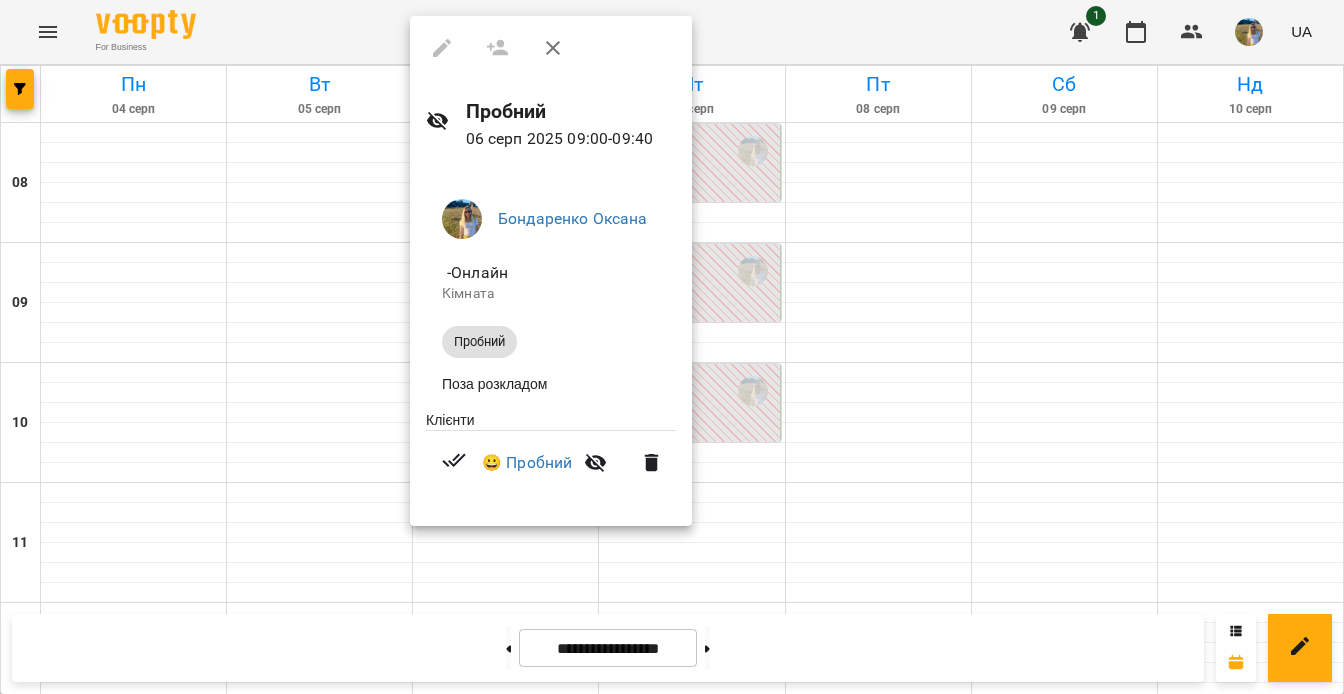 click 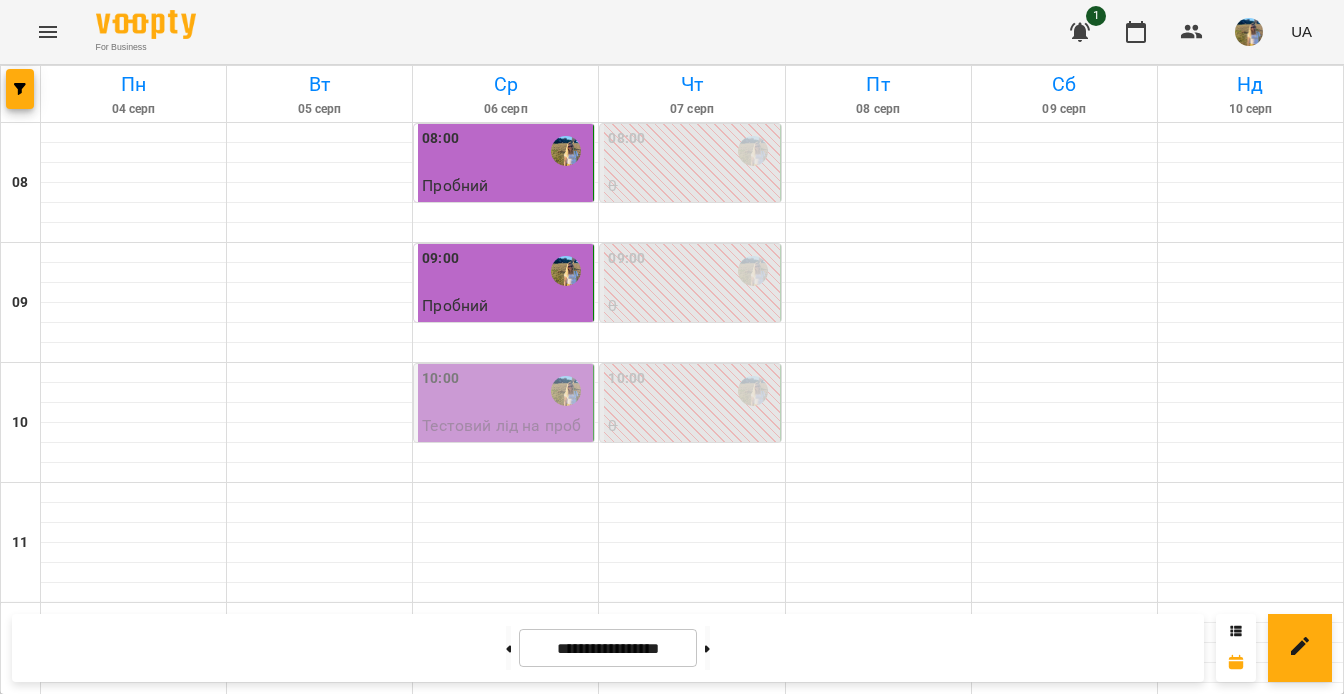 click on "09:00" at bounding box center (505, 271) 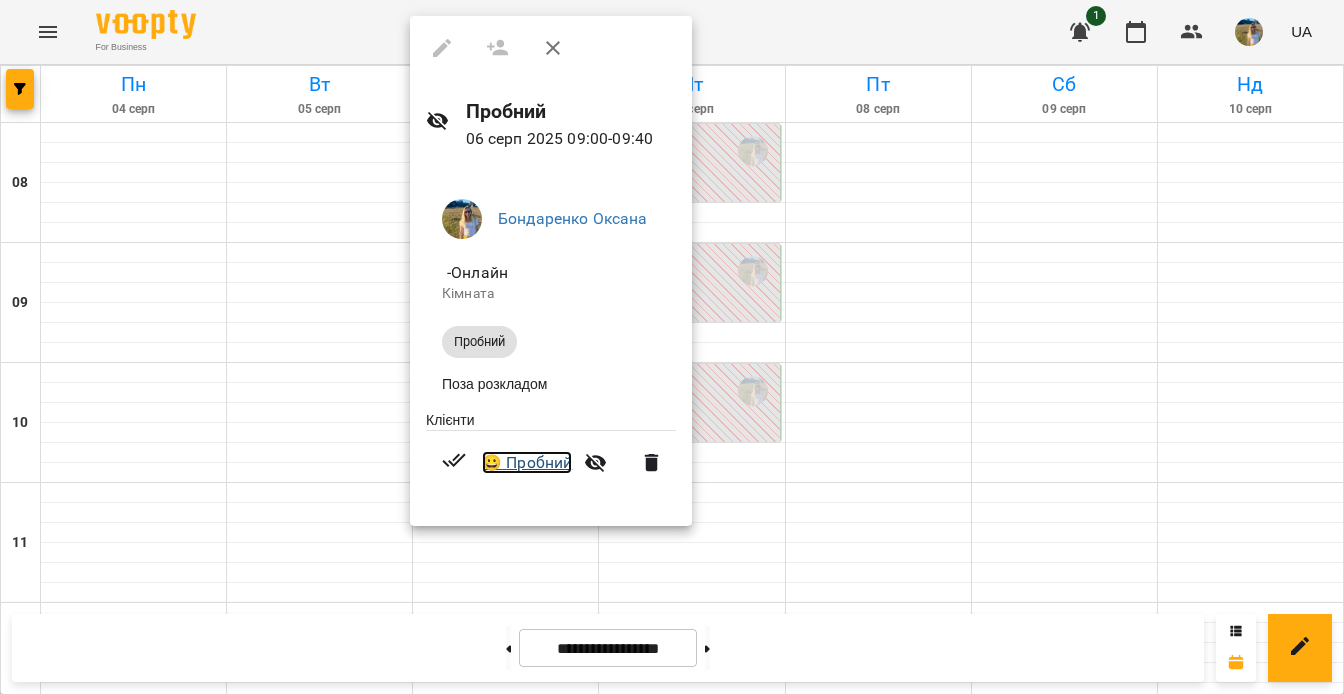 click on "😀   Пробний" at bounding box center (527, 463) 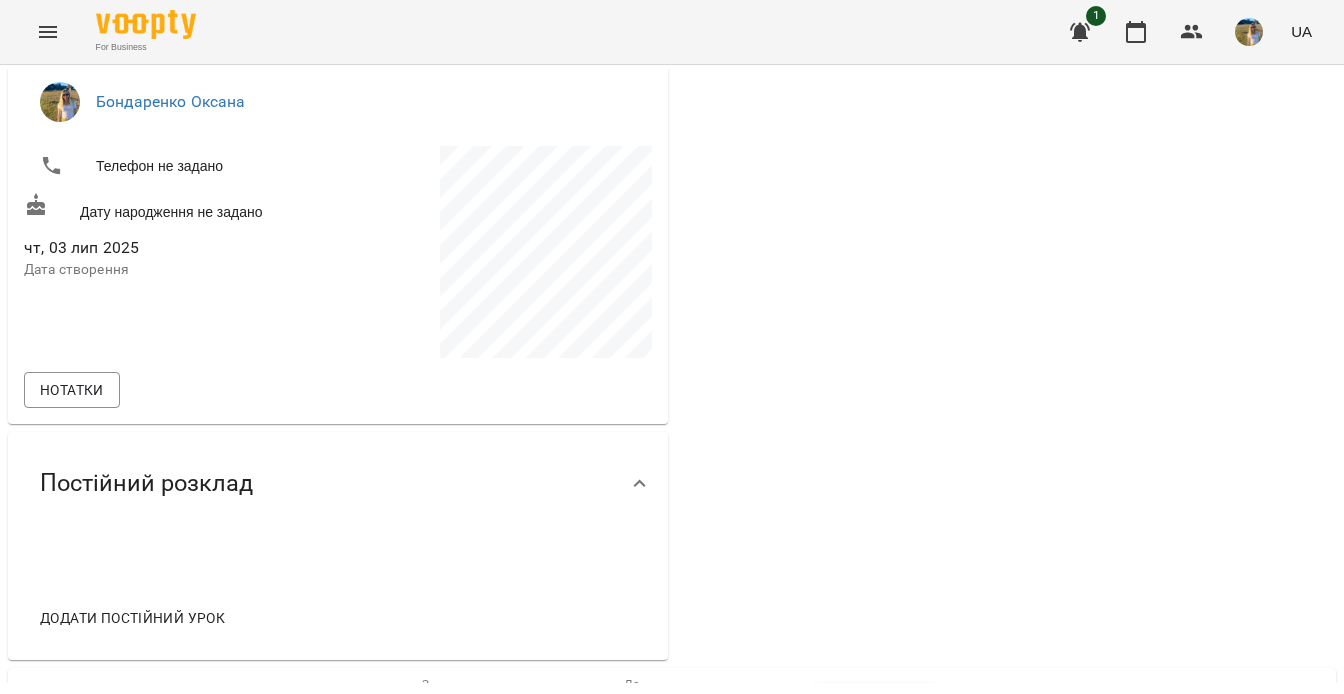 scroll, scrollTop: 322, scrollLeft: 0, axis: vertical 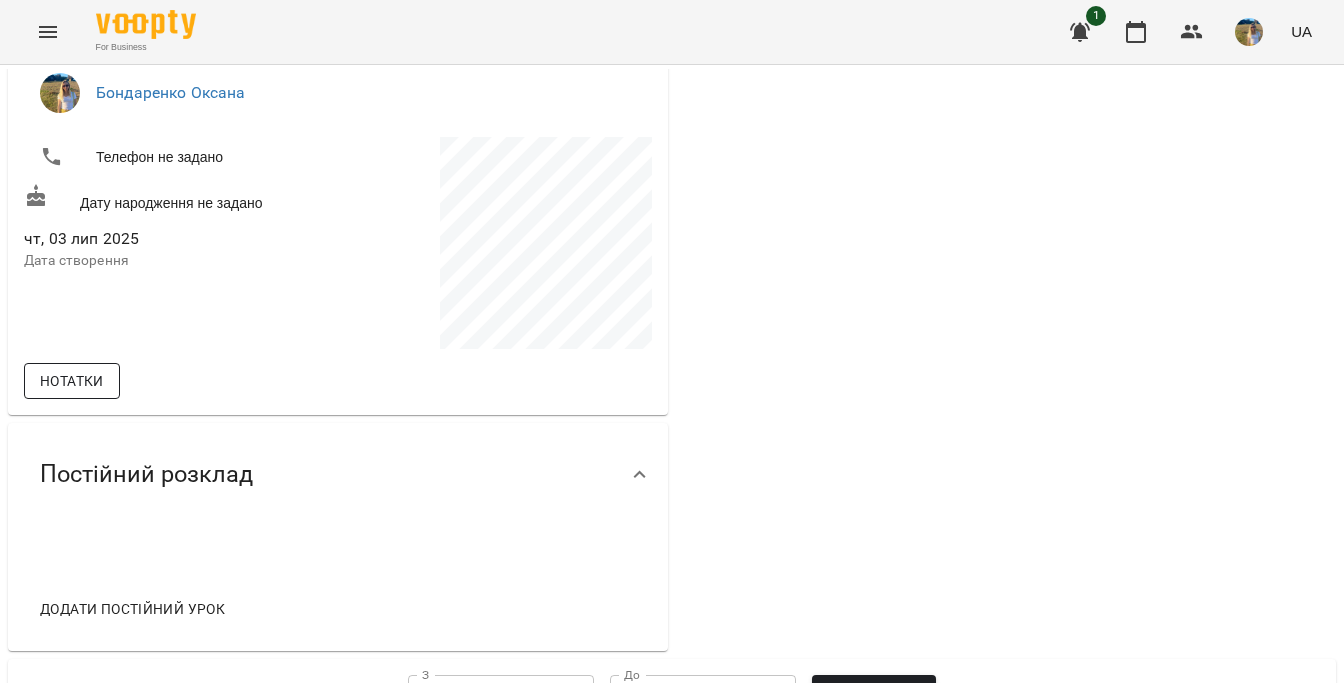 click on "Нотатки" at bounding box center [72, 381] 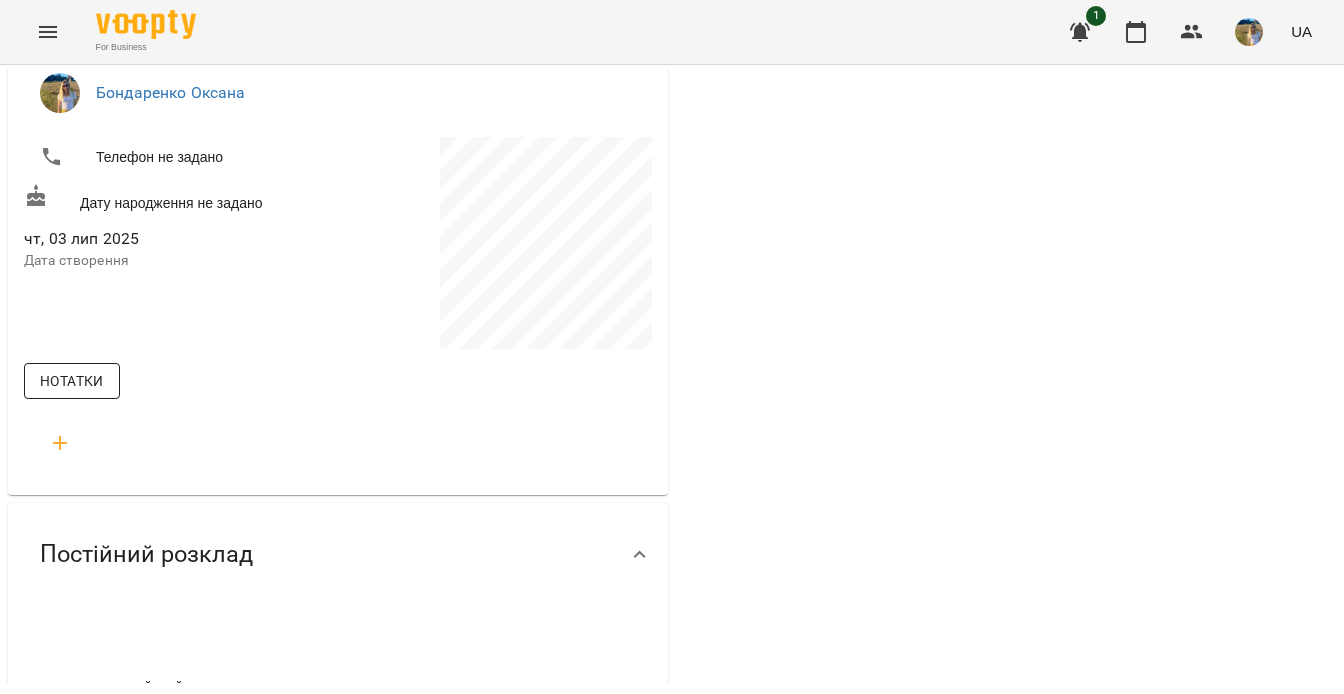 click on "Нотатки" at bounding box center [72, 381] 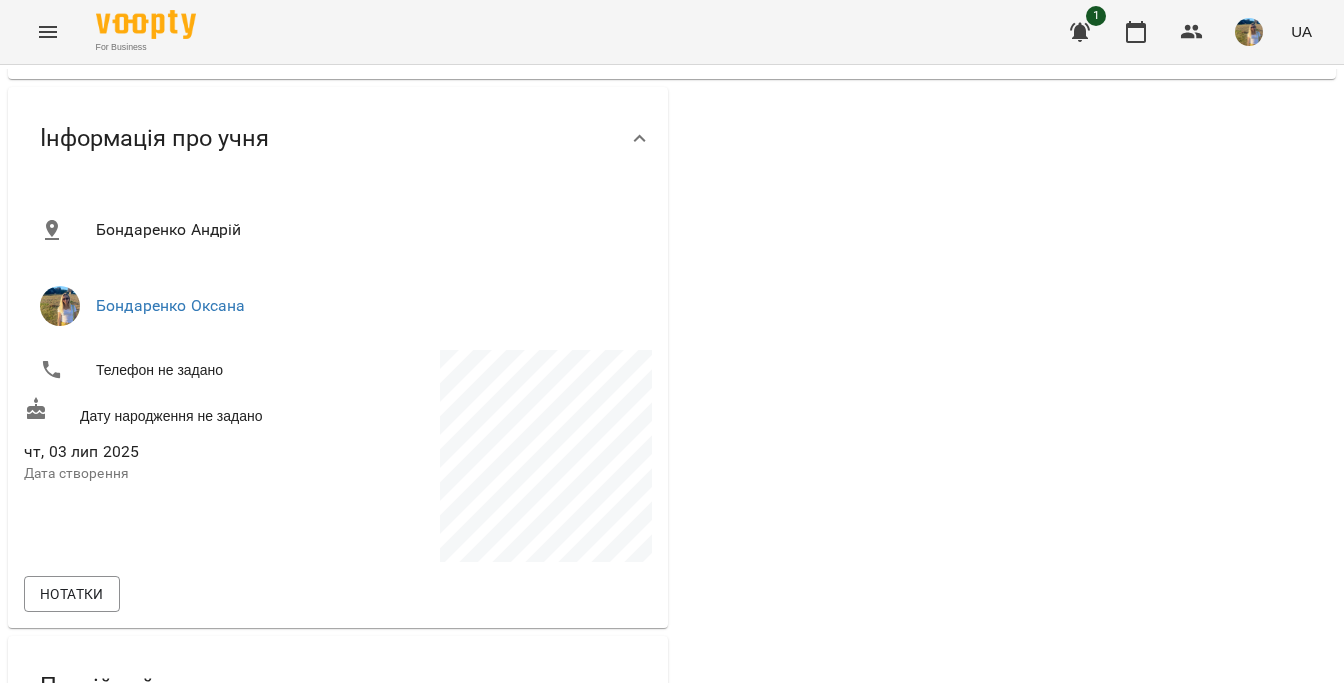 scroll, scrollTop: 118, scrollLeft: 0, axis: vertical 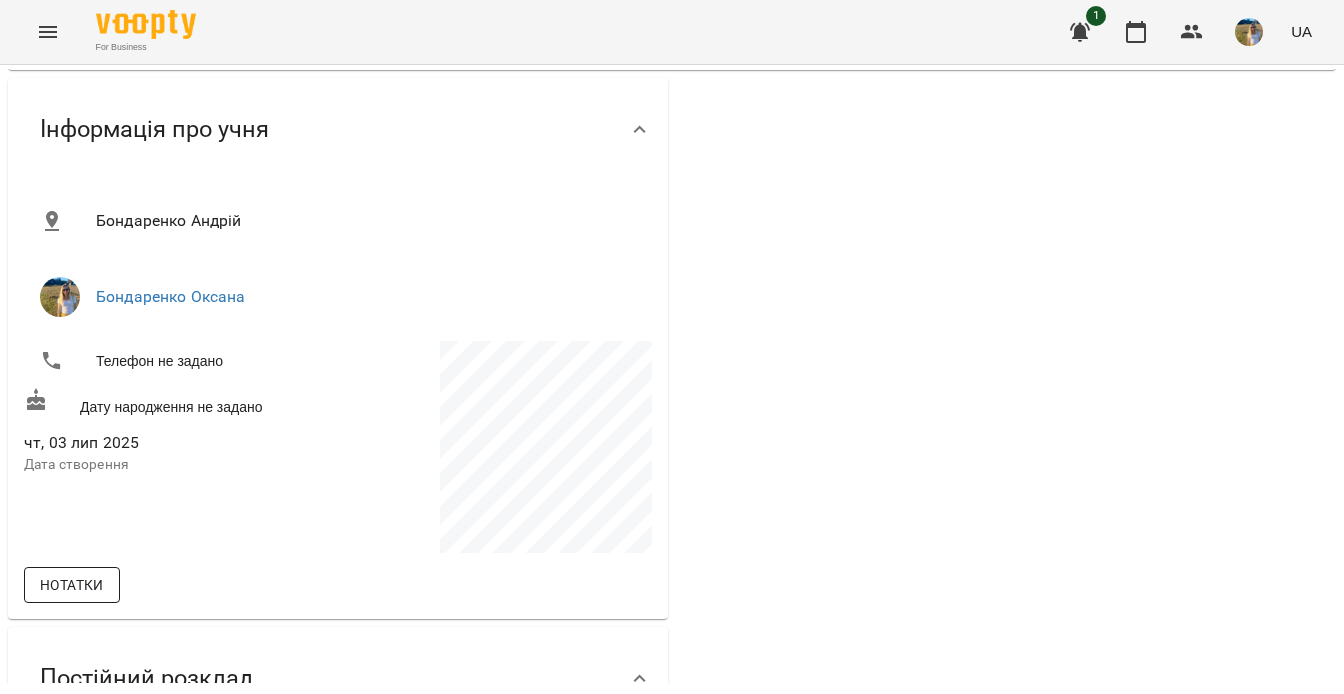 click on "Нотатки" at bounding box center [72, 585] 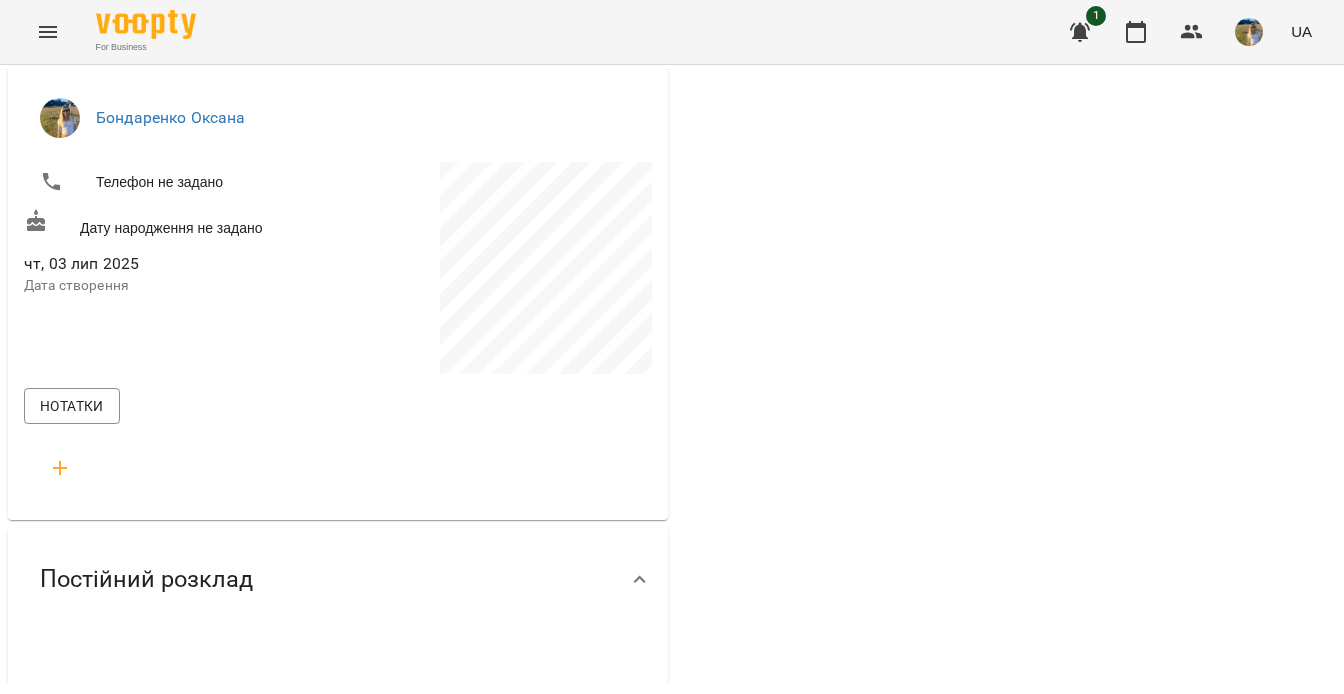 scroll, scrollTop: 309, scrollLeft: 0, axis: vertical 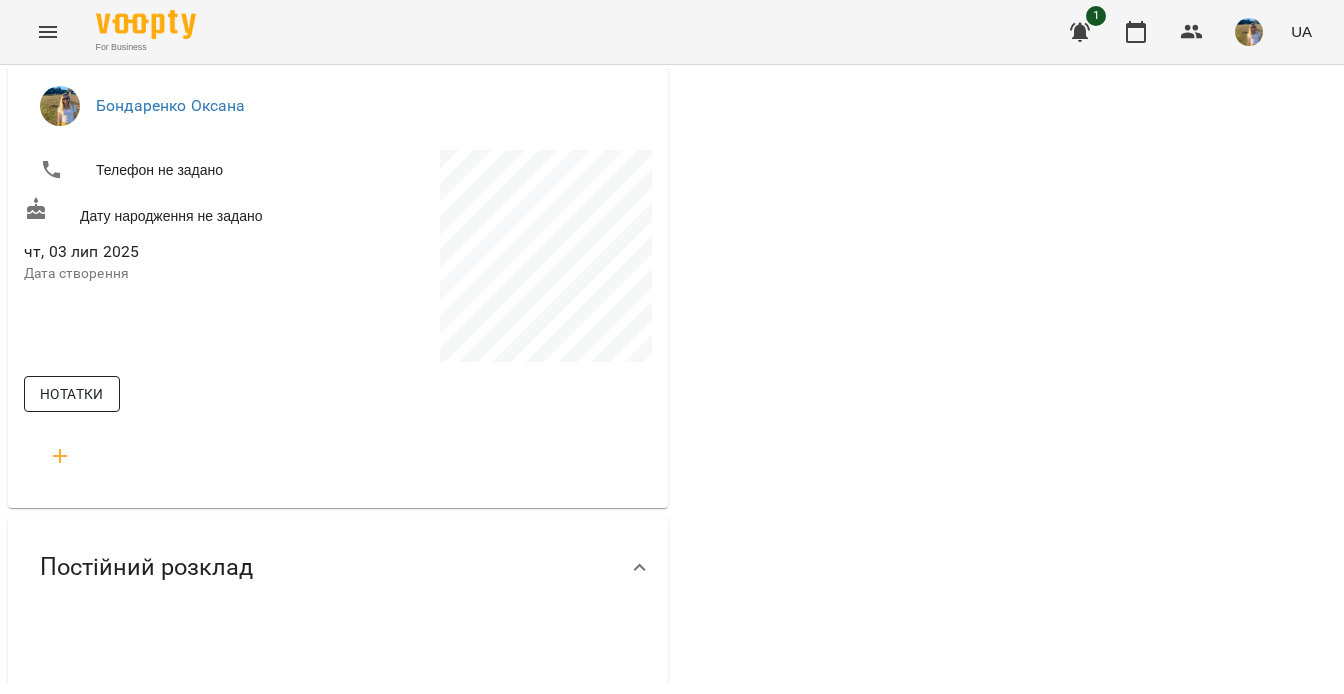 click on "Нотатки" at bounding box center (72, 394) 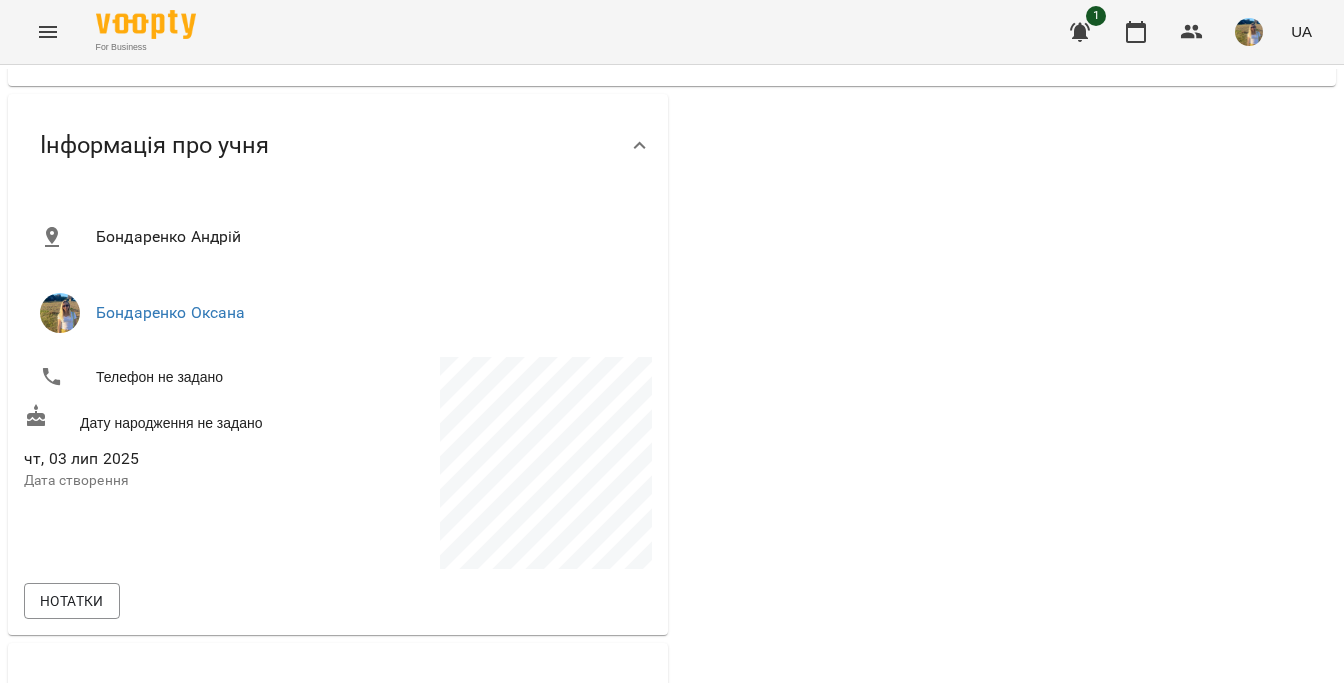 scroll, scrollTop: 0, scrollLeft: 0, axis: both 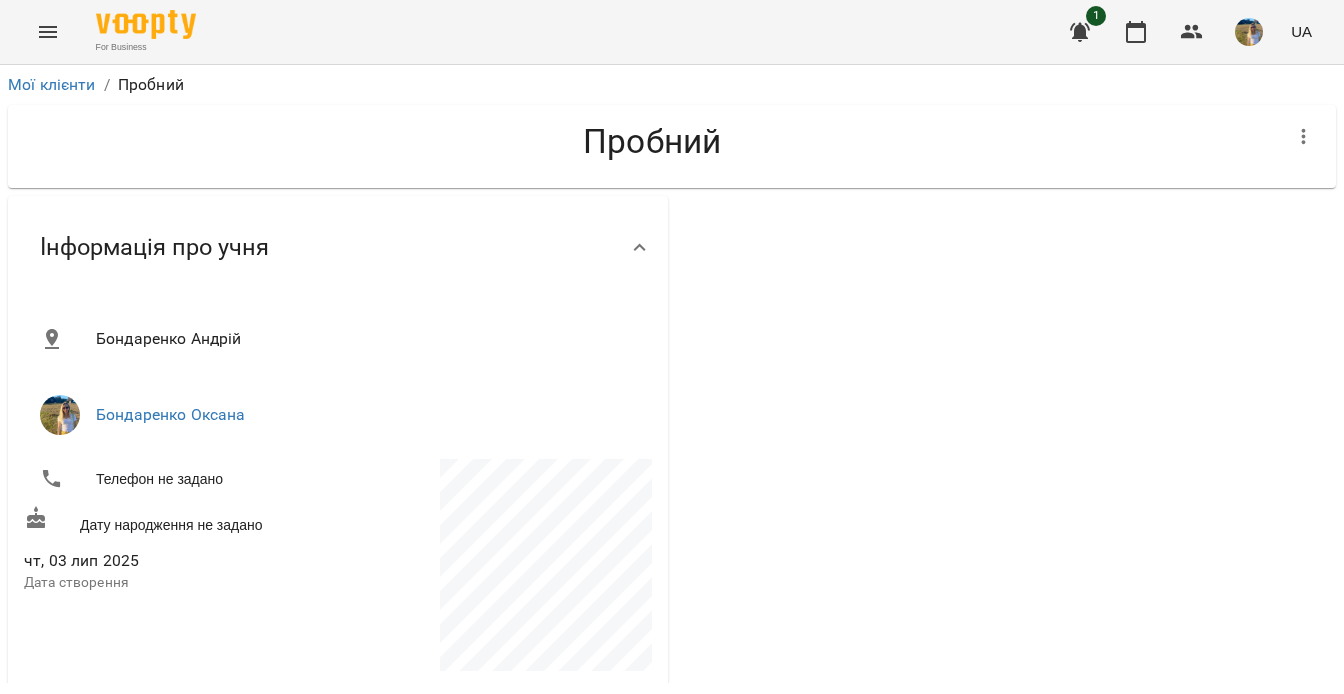 click 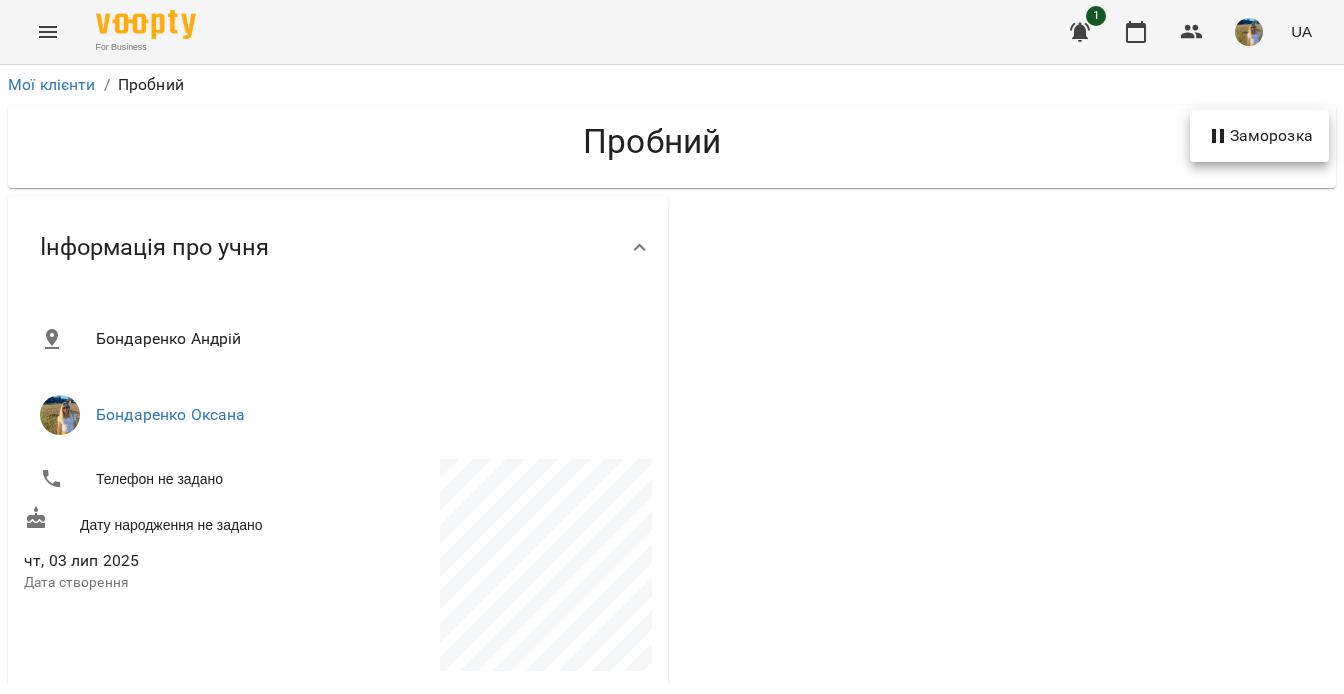 click at bounding box center [672, 347] 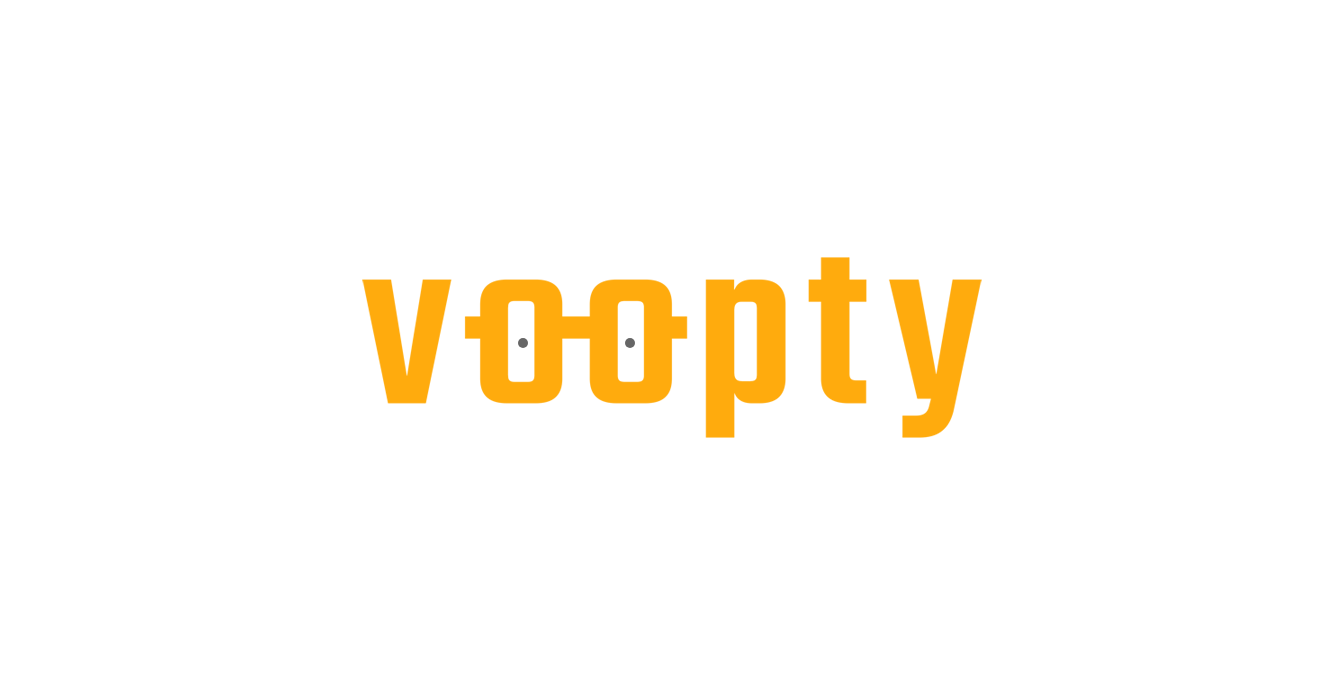 scroll, scrollTop: 0, scrollLeft: 0, axis: both 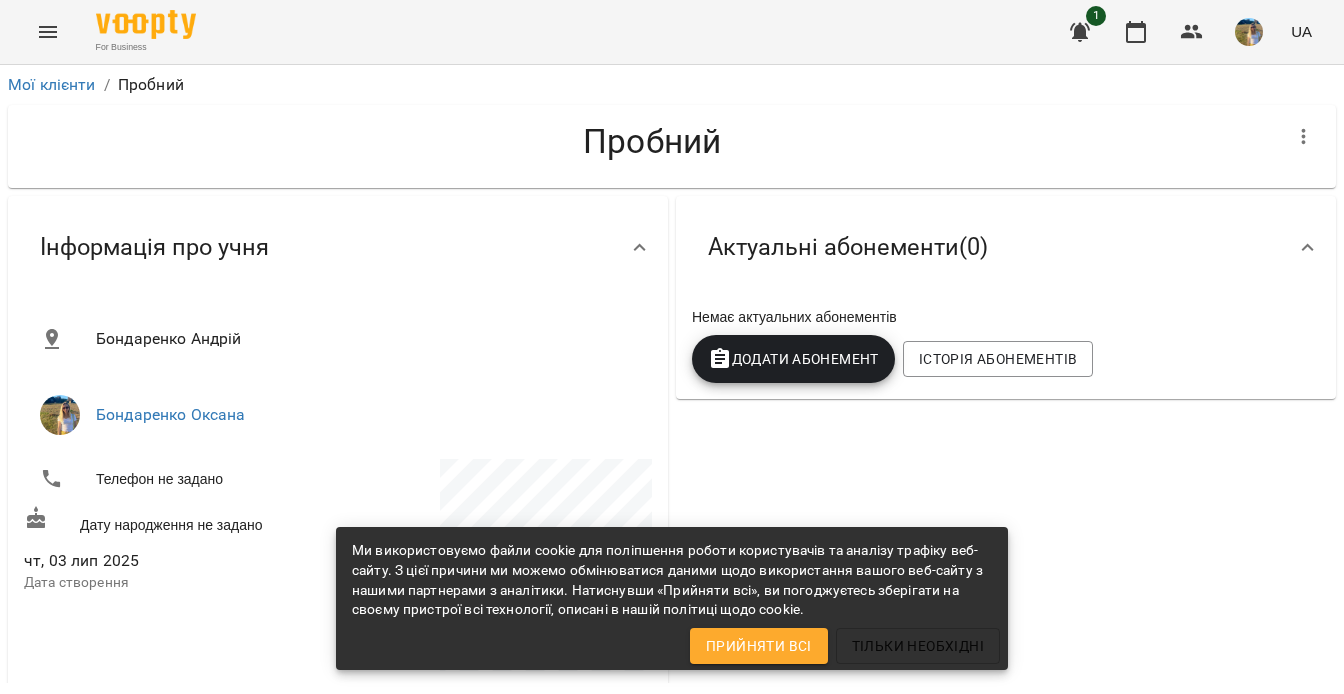 click on "Прийняти всі" at bounding box center [759, 646] 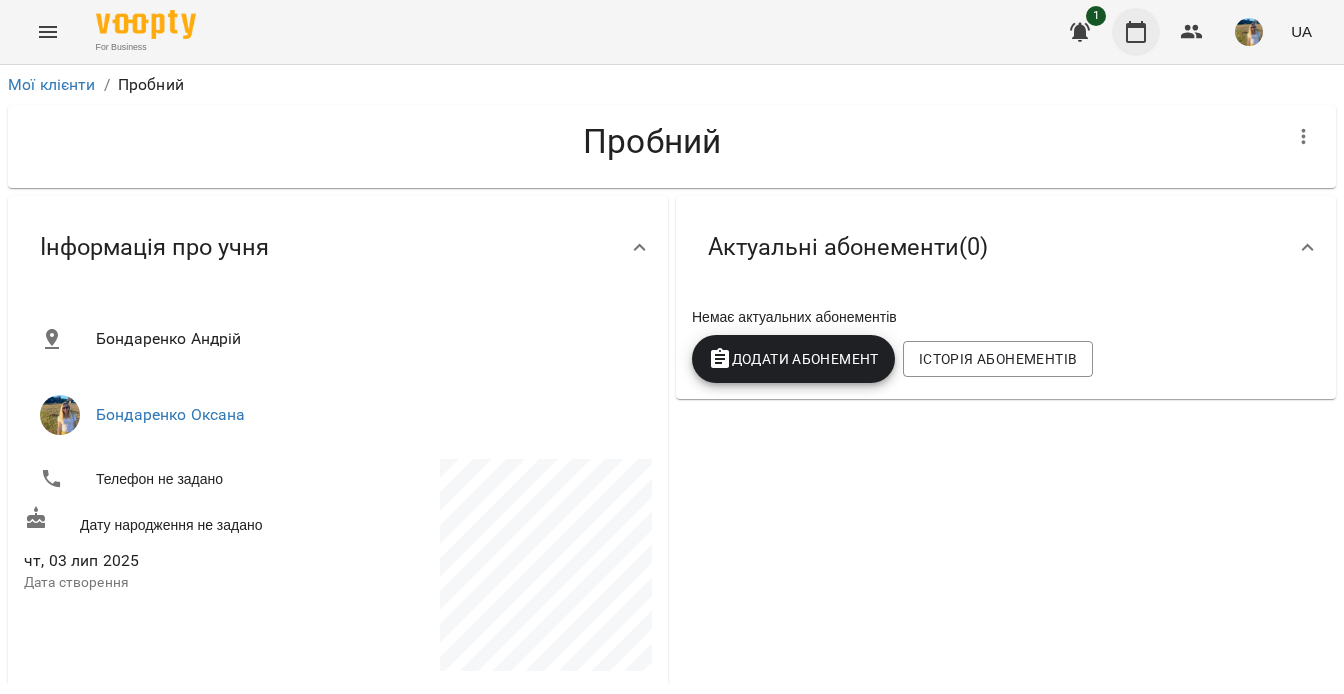 click 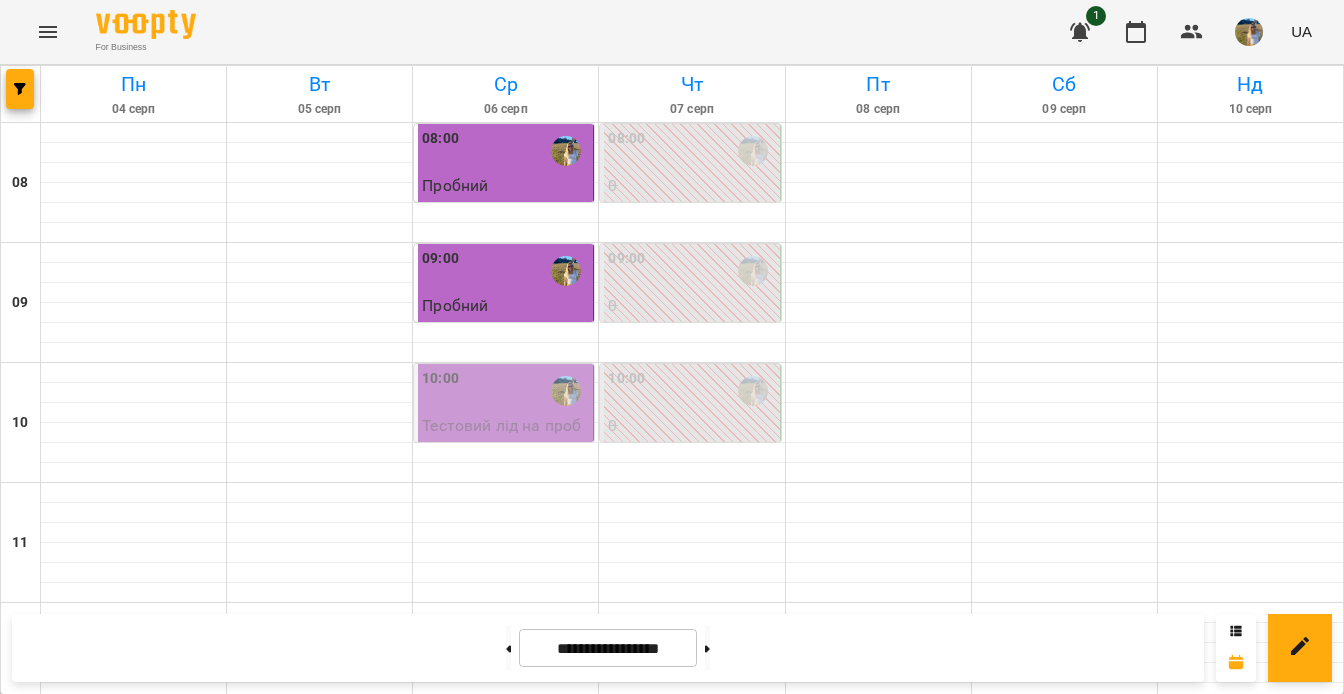 click on "10:00" at bounding box center (505, 391) 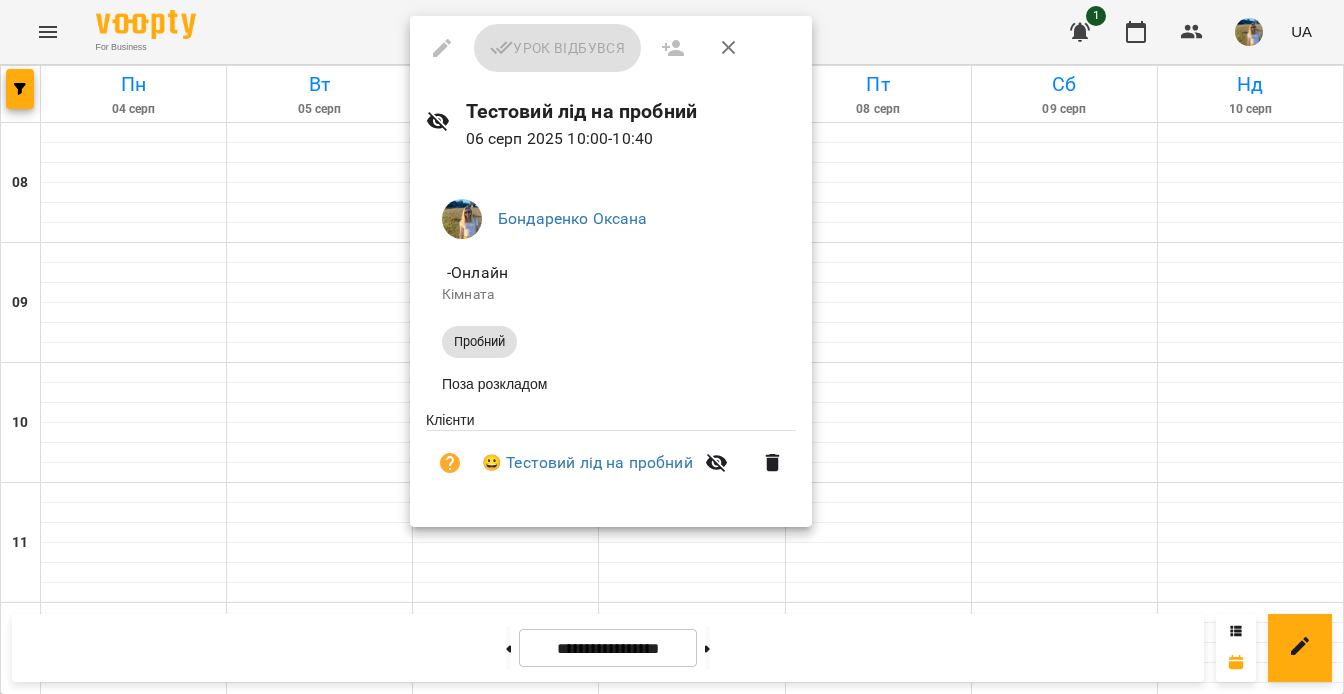 click at bounding box center (672, 347) 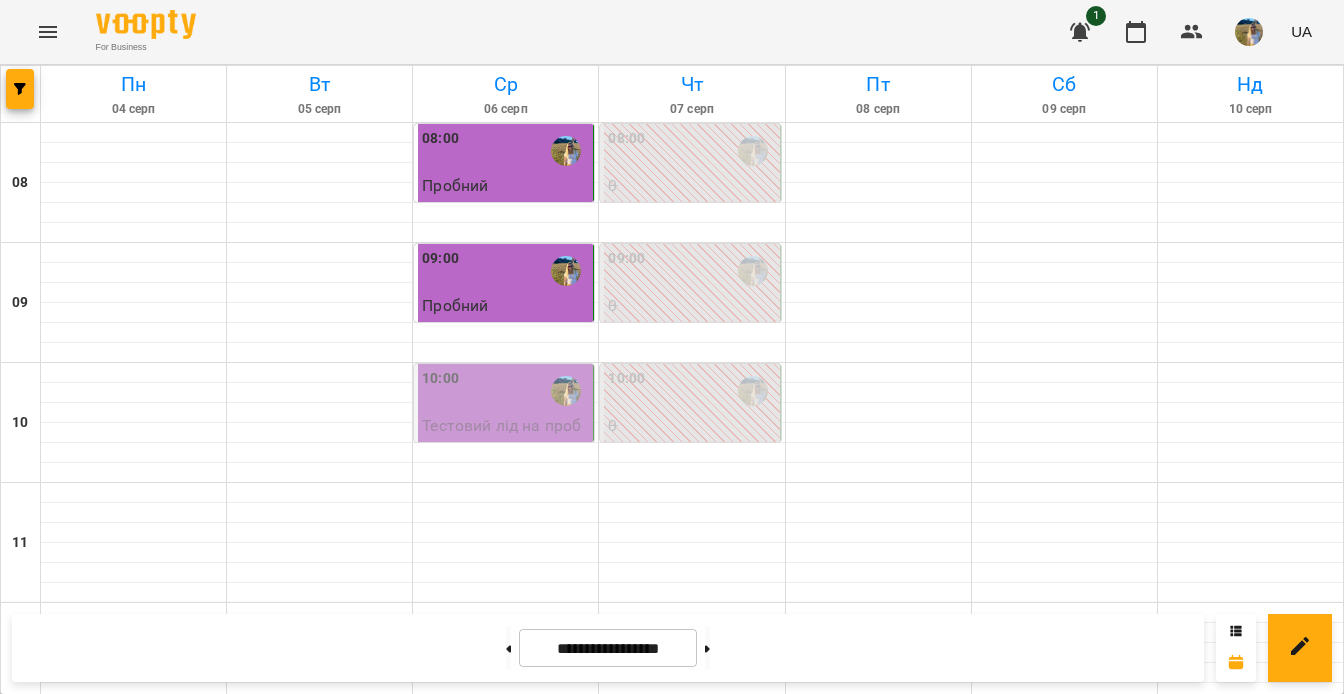 click on "Пробний" at bounding box center (455, 305) 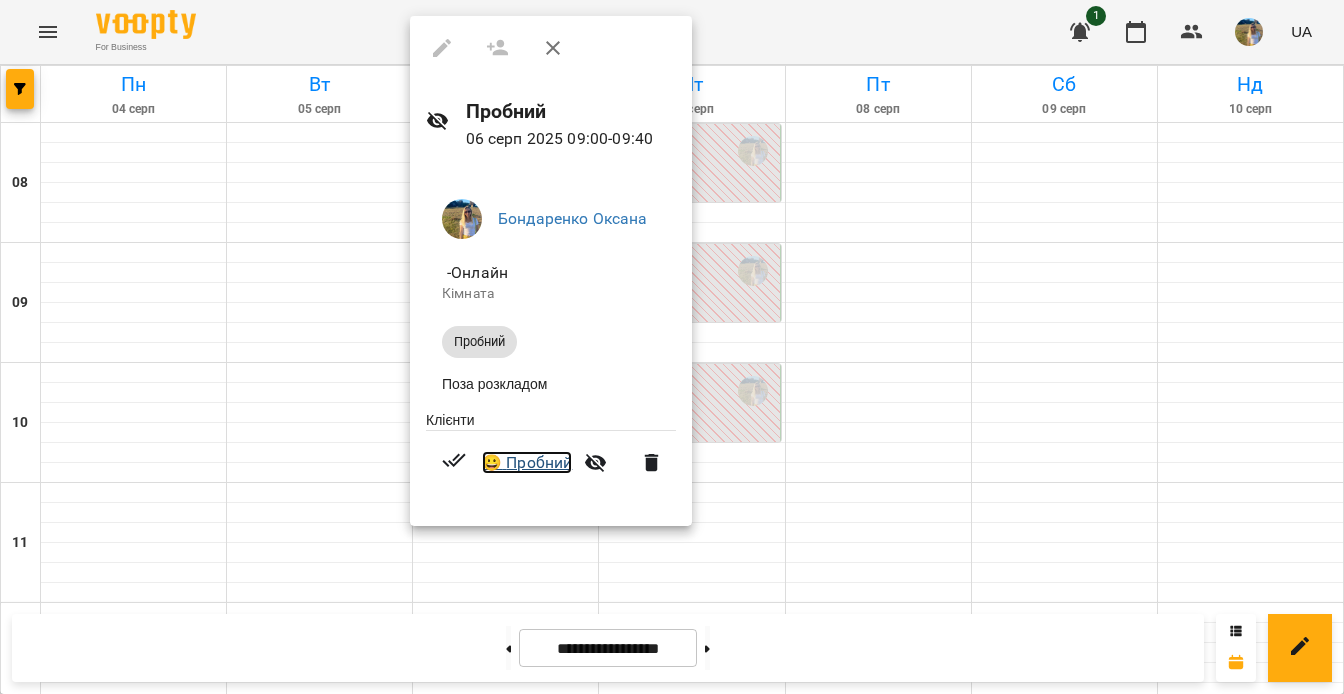 click on "😀   Пробний" at bounding box center [527, 463] 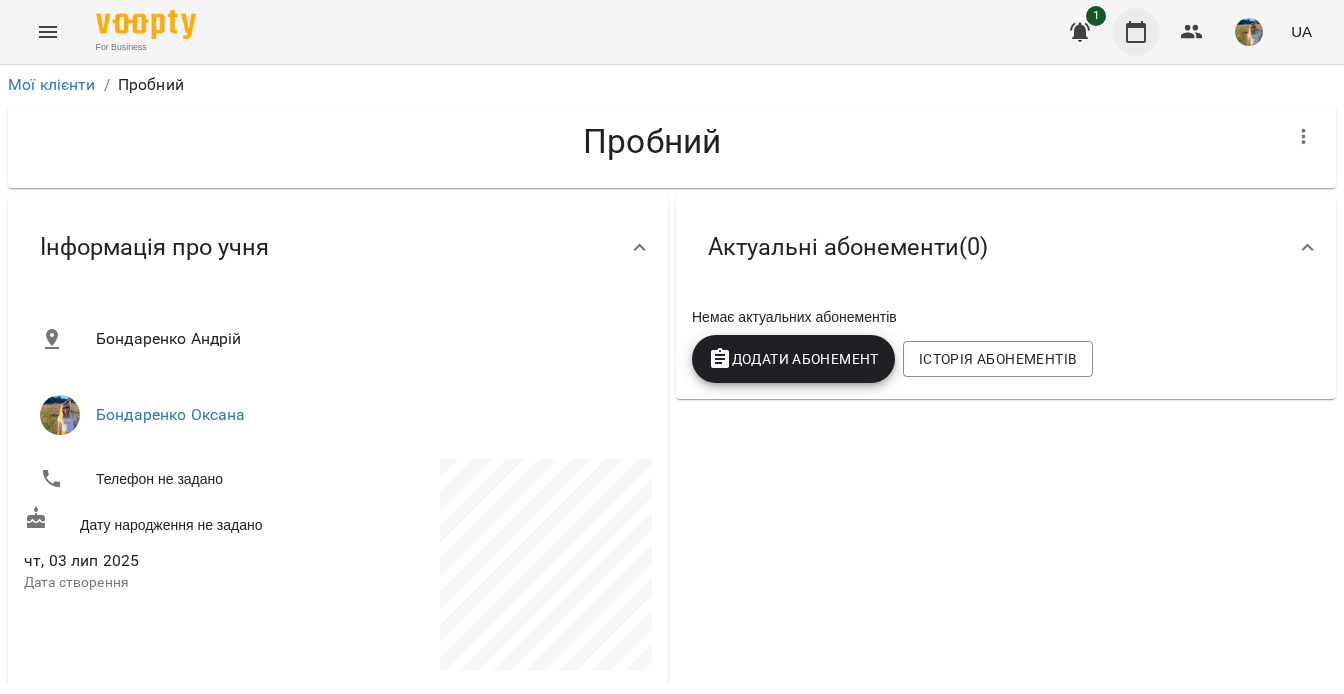 click 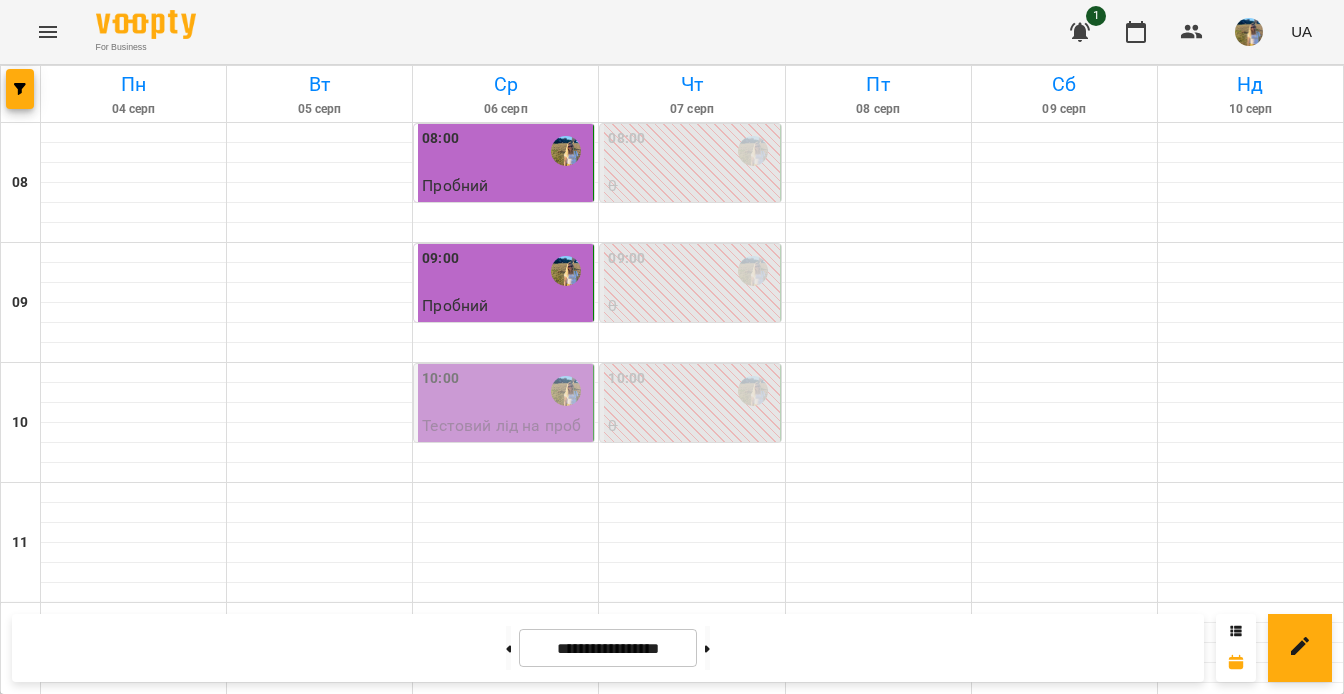 click on "09:00" at bounding box center [440, 259] 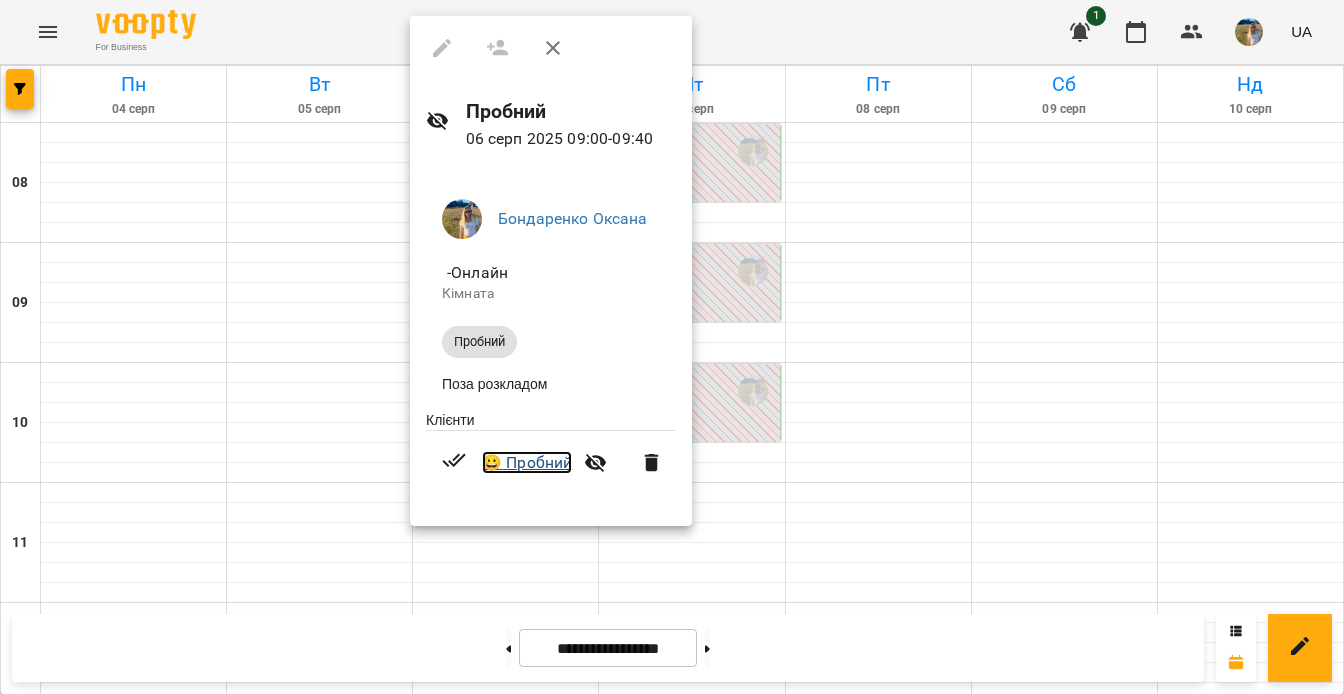 click on "😀   Пробний" at bounding box center [527, 463] 